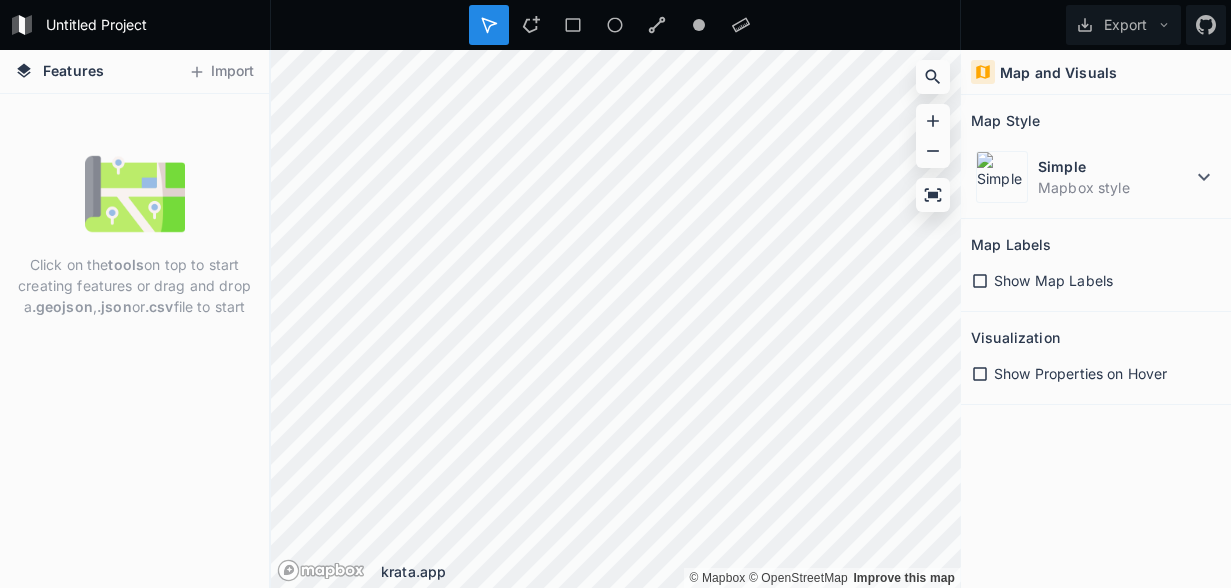 scroll, scrollTop: 0, scrollLeft: 0, axis: both 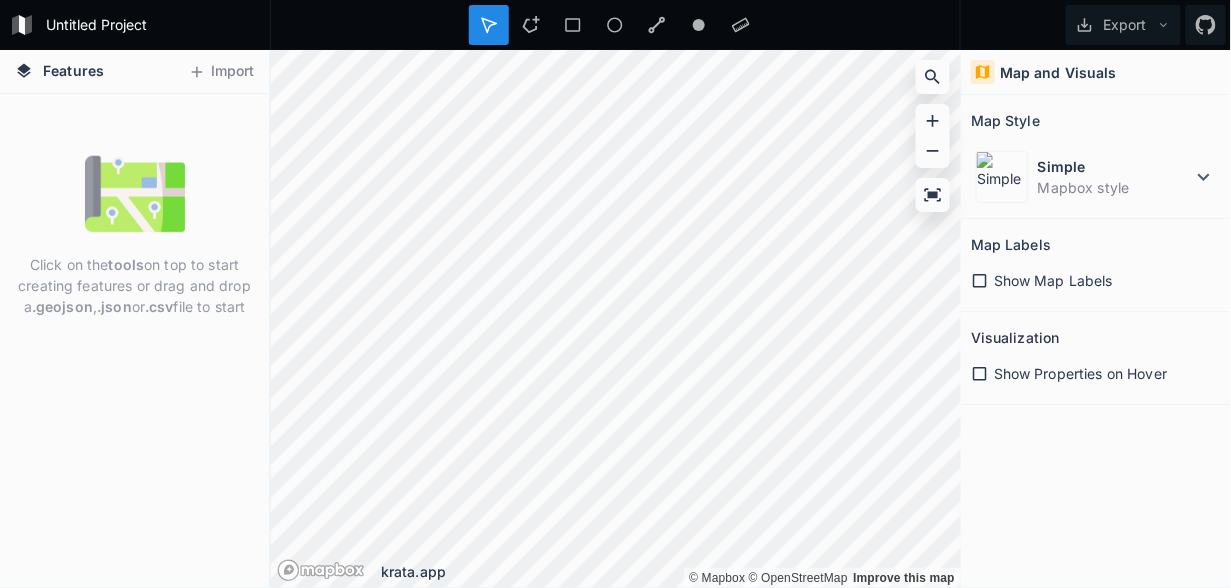 click on "Map and Visuals" at bounding box center [1058, 72] 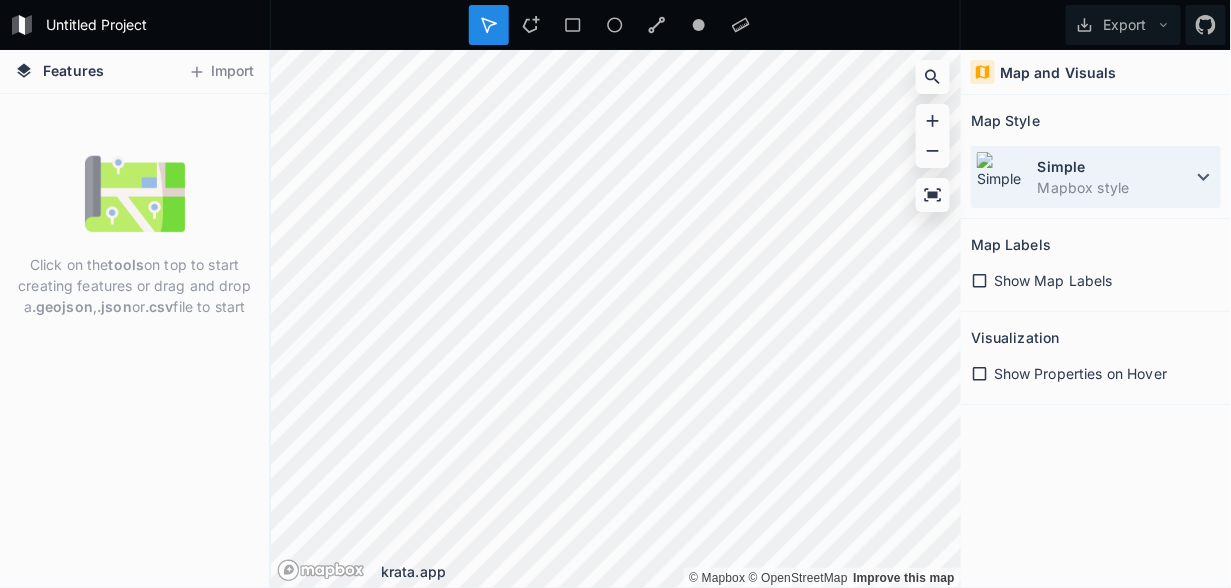 click on "Simple" at bounding box center [1115, 166] 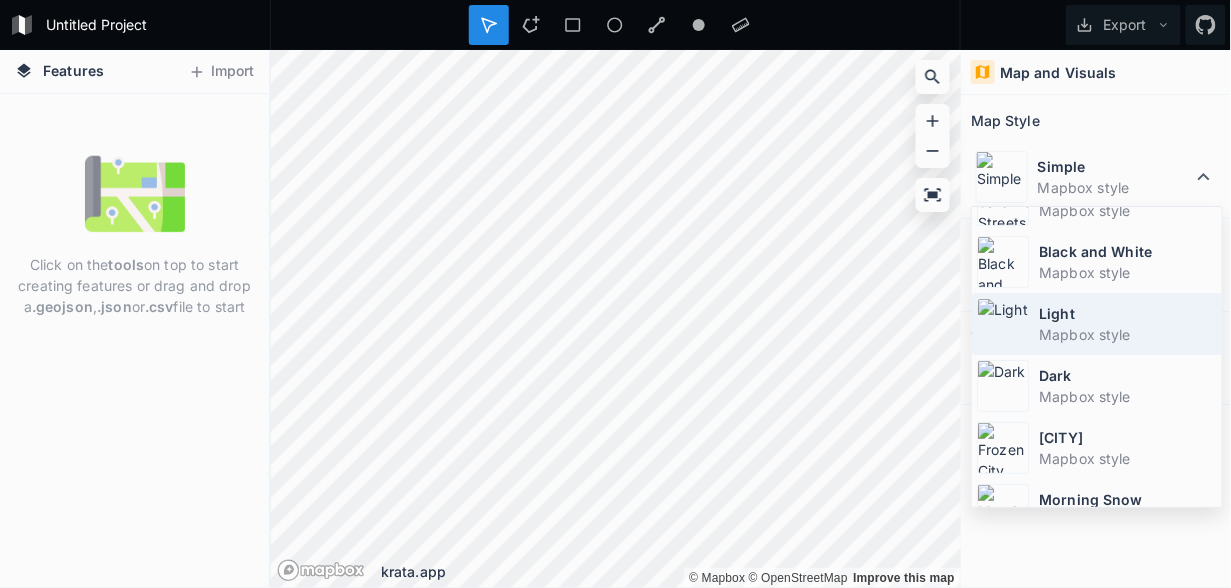 scroll, scrollTop: 129, scrollLeft: 0, axis: vertical 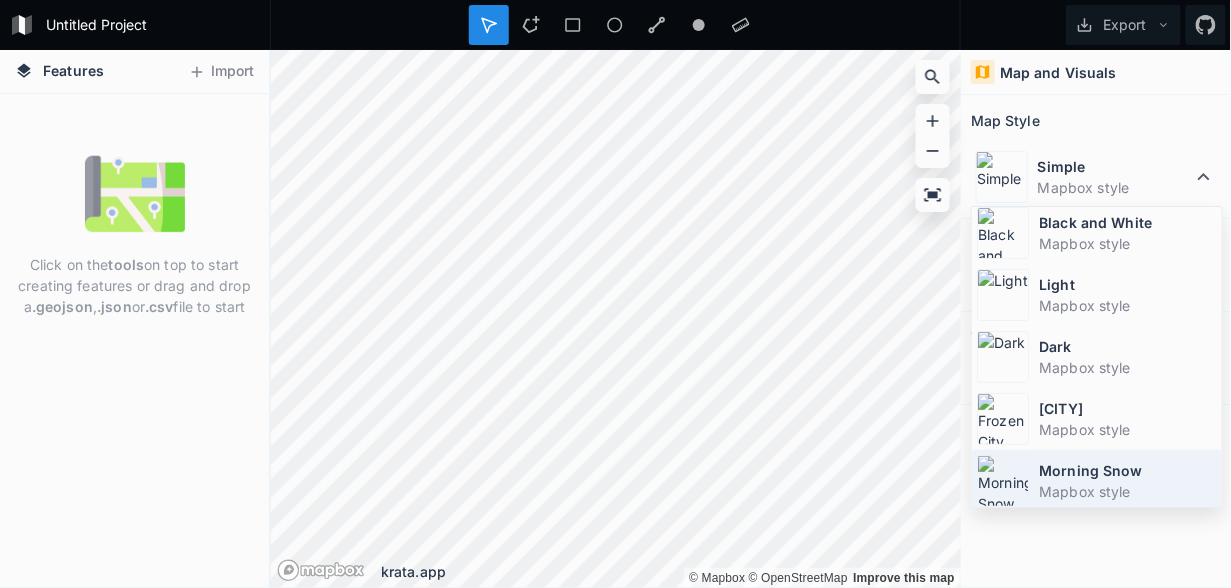 click on "Mapbox style" at bounding box center (1128, 491) 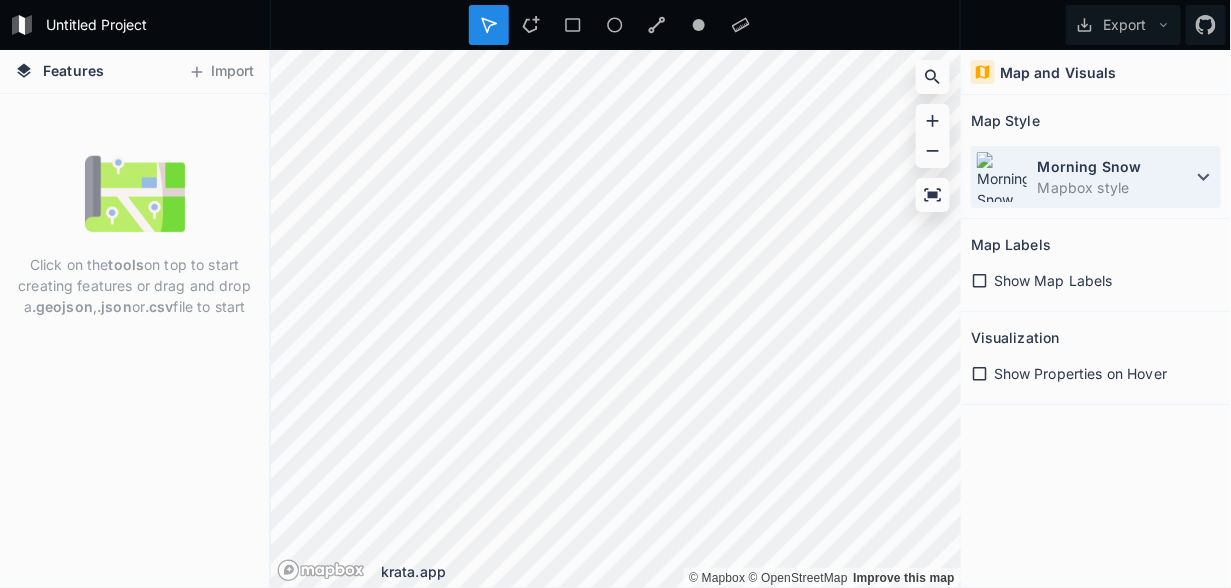 click on "Mapbox style" at bounding box center [1115, 187] 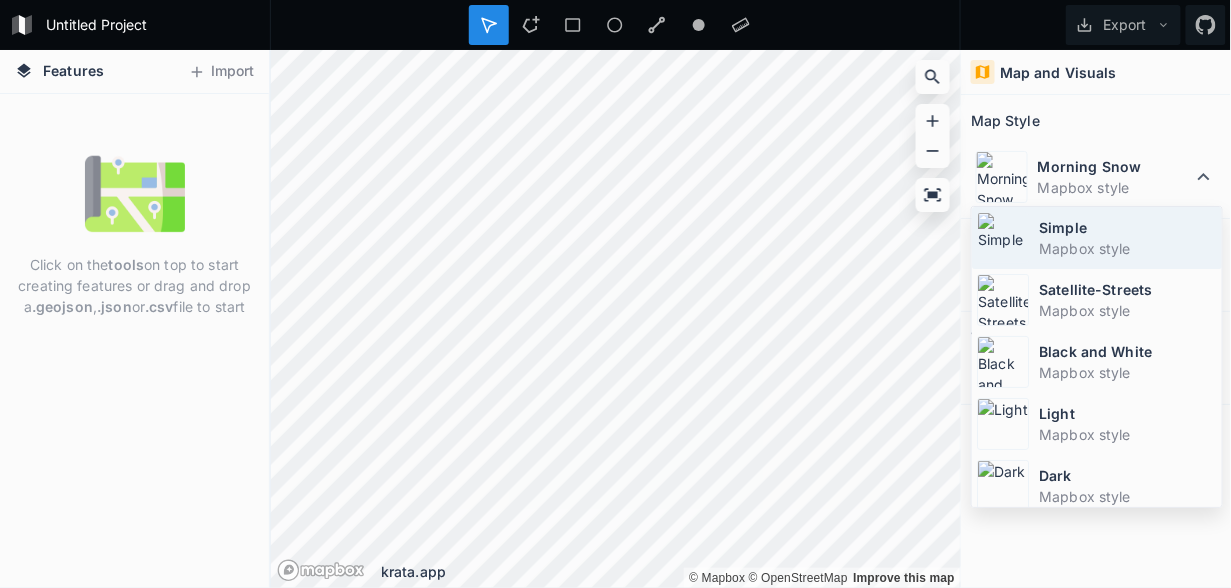 click on "Mapbox style" at bounding box center [1128, 248] 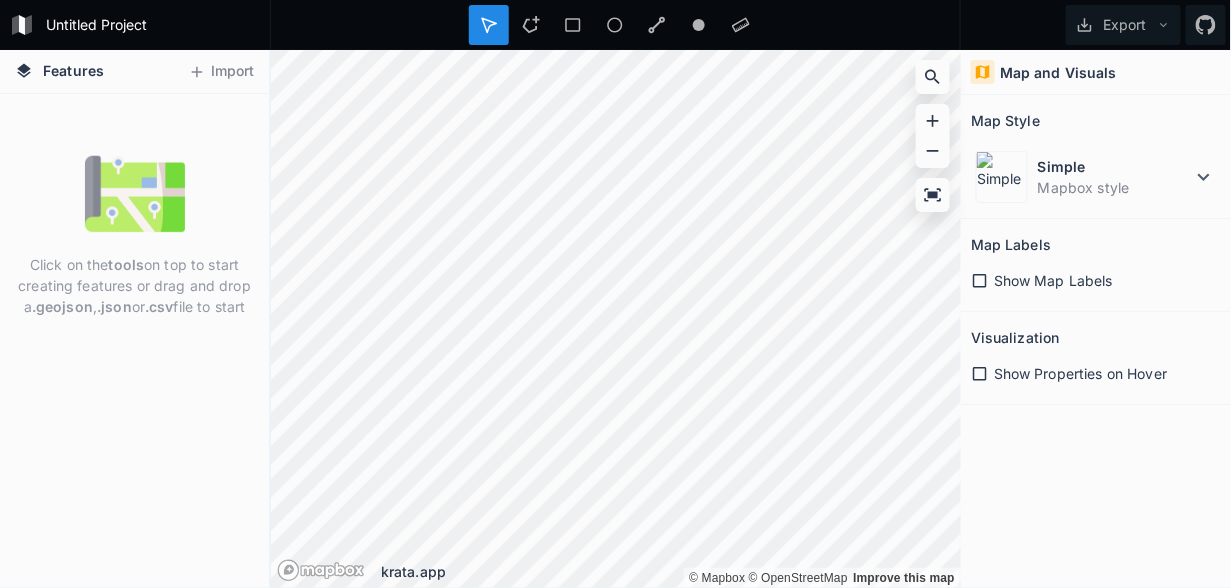 click 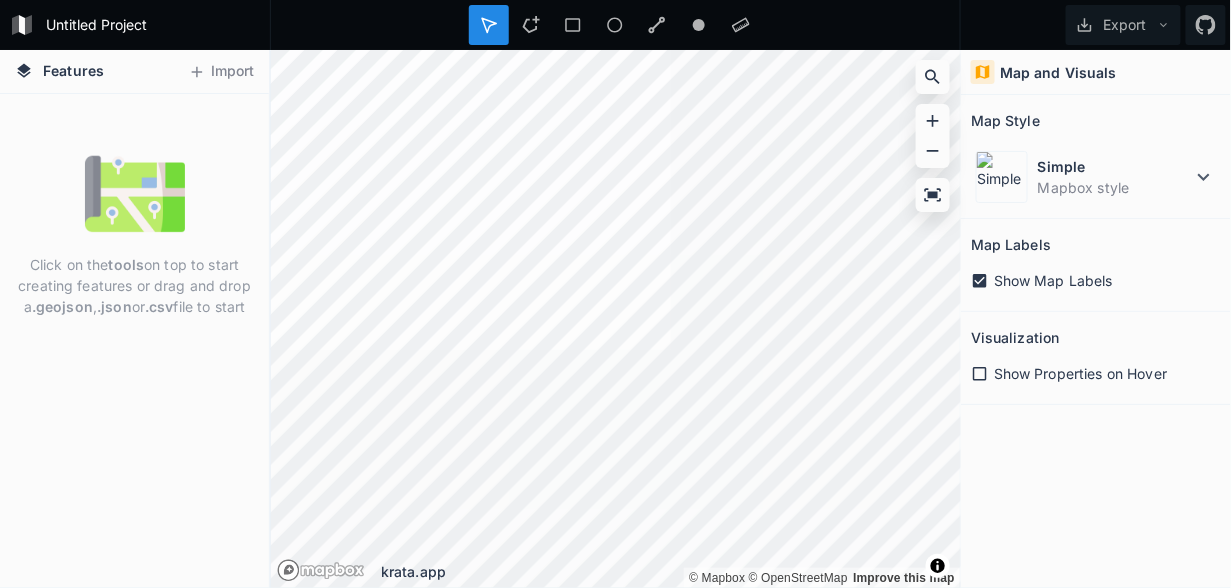click 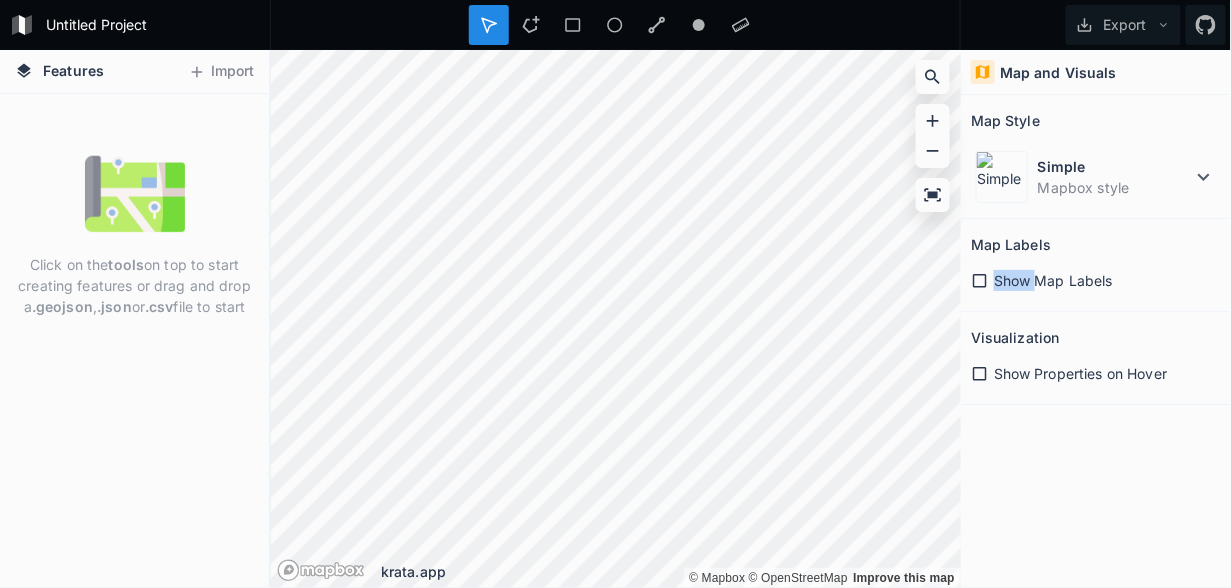 click 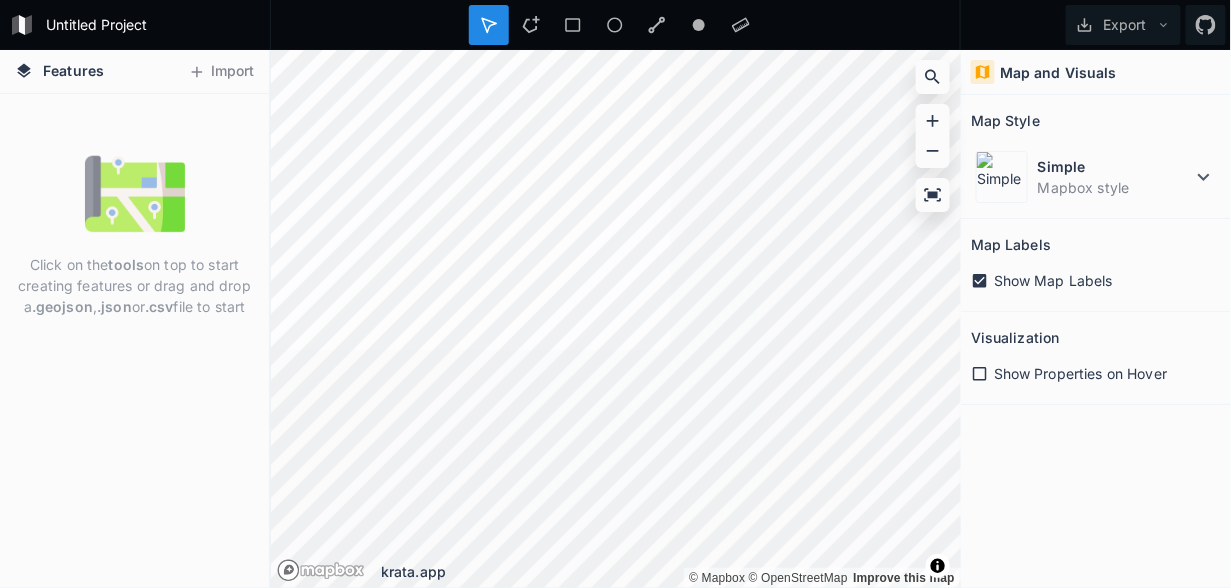 drag, startPoint x: 981, startPoint y: 275, endPoint x: 978, endPoint y: 370, distance: 95.047356 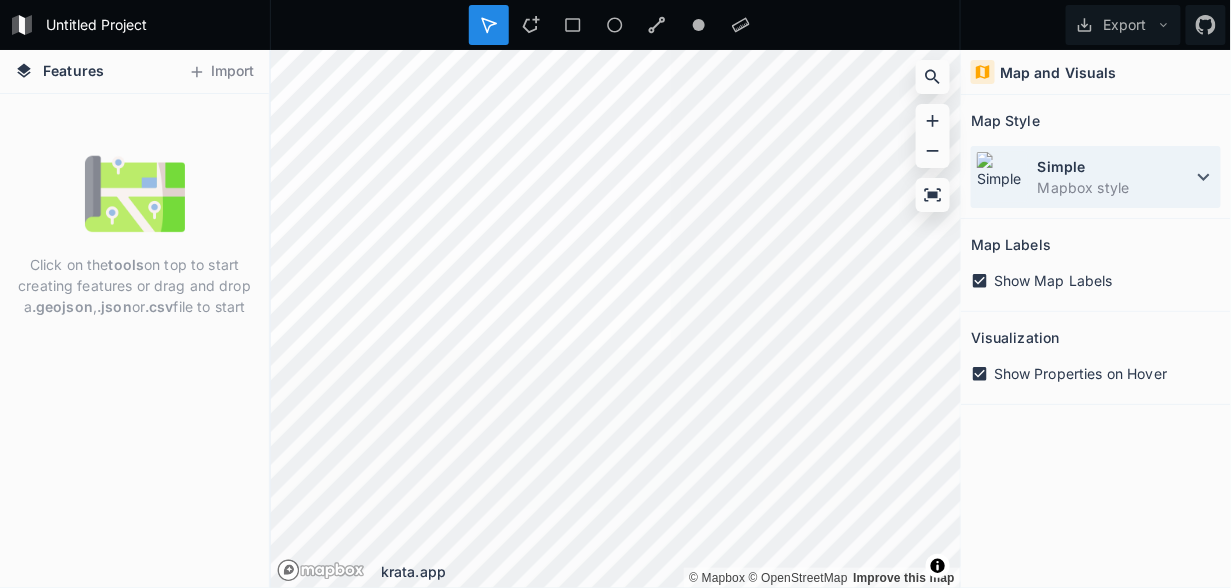click on "Mapbox style" at bounding box center (1115, 187) 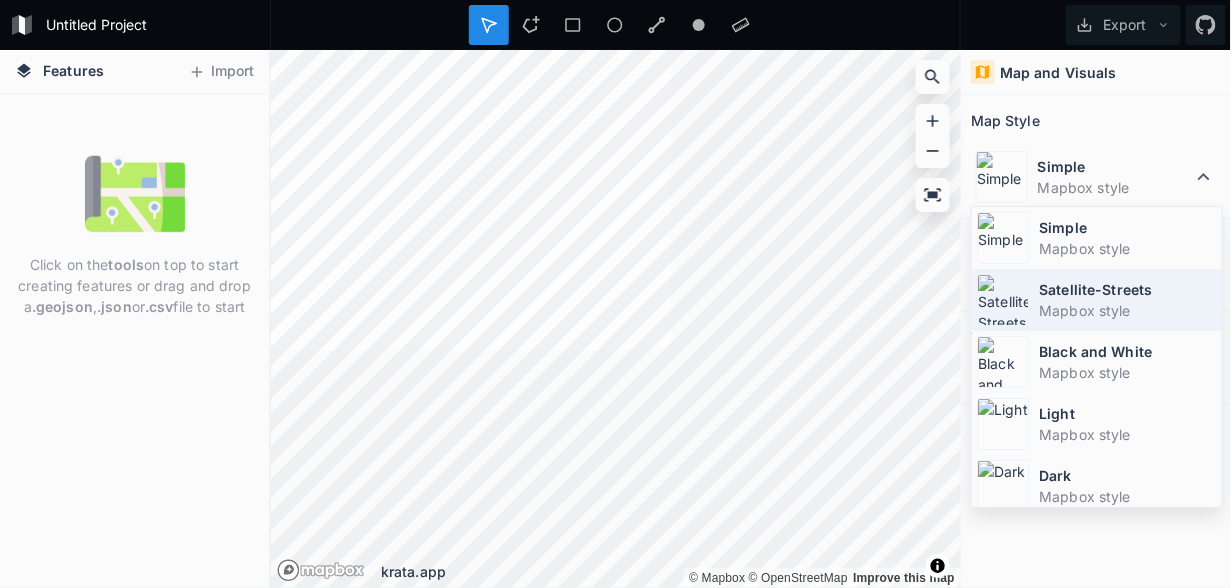 click on "Satellite-Streets" at bounding box center [1128, 289] 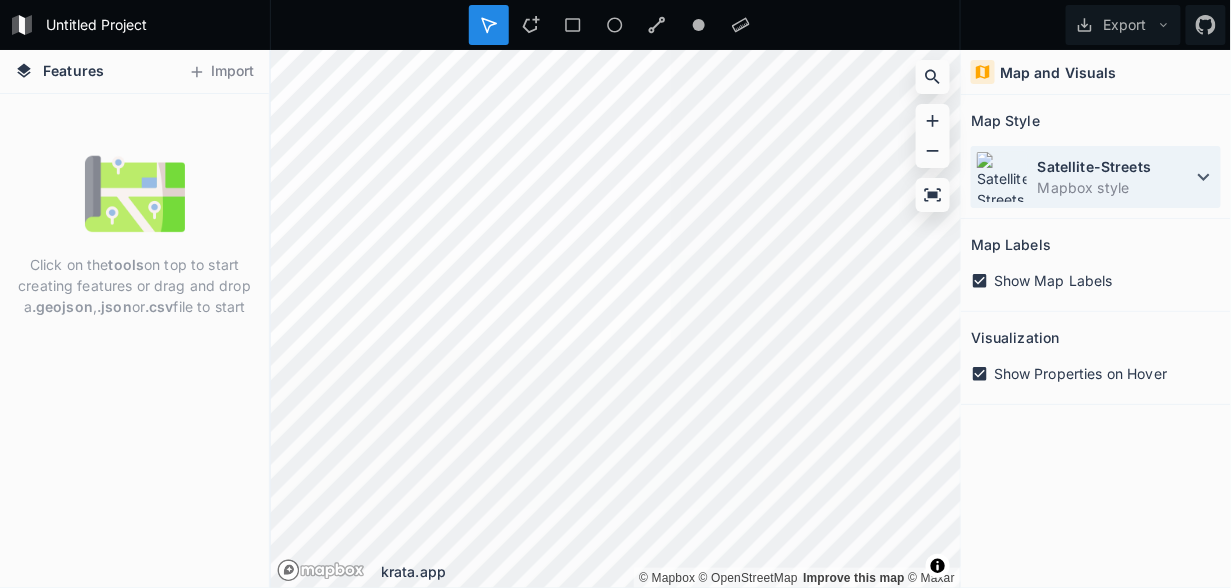 click on "Satellite-Streets Mapbox style" at bounding box center (1096, 177) 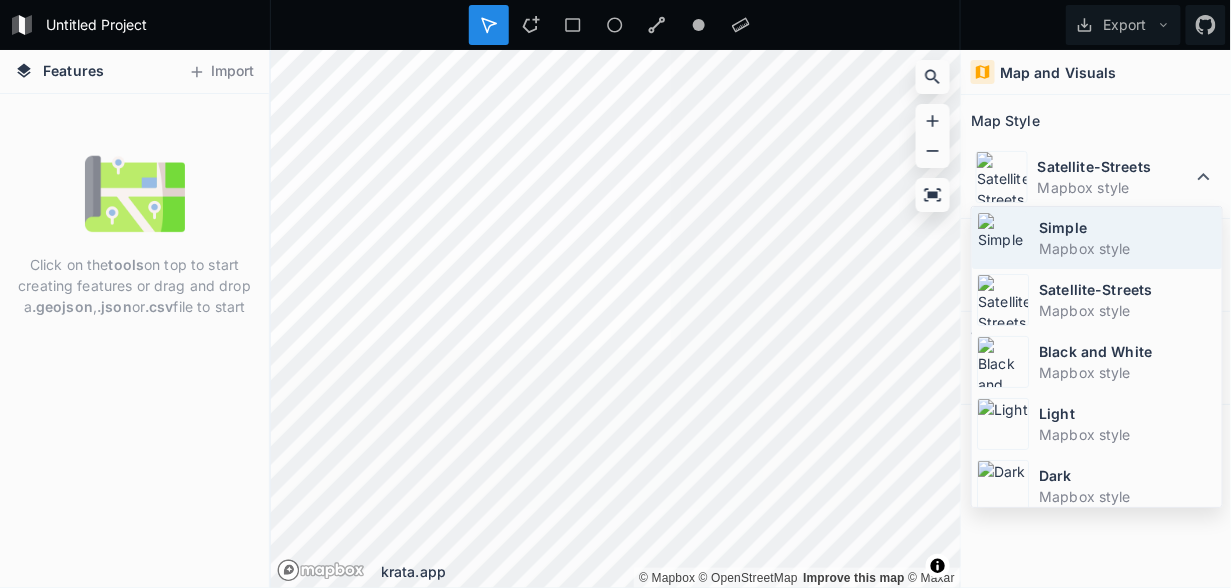 click on "Simple" at bounding box center (1128, 227) 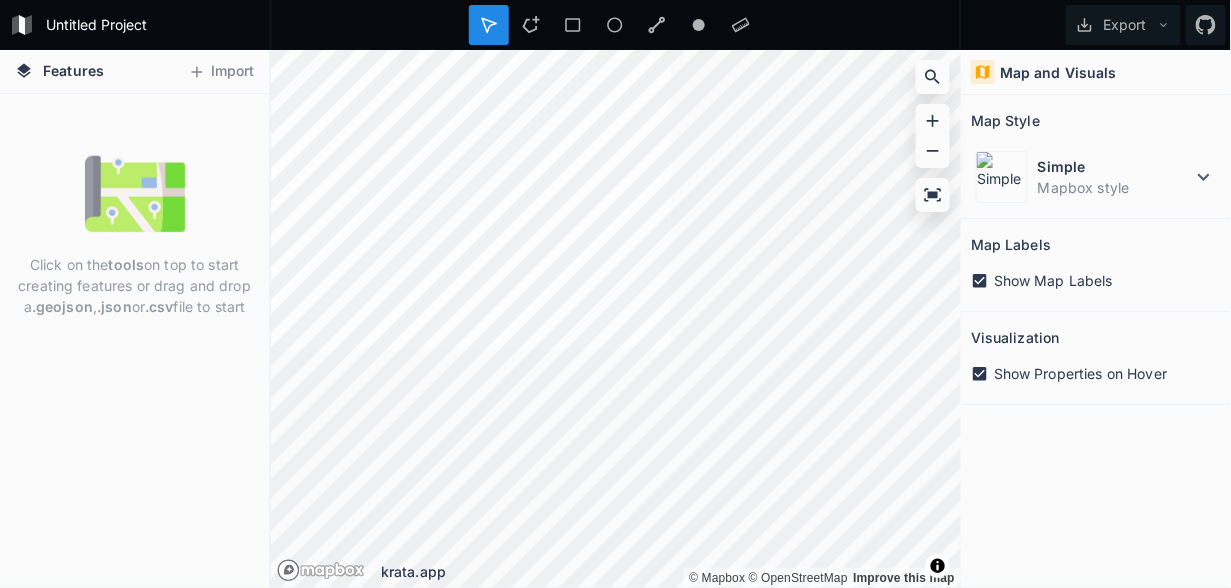 click 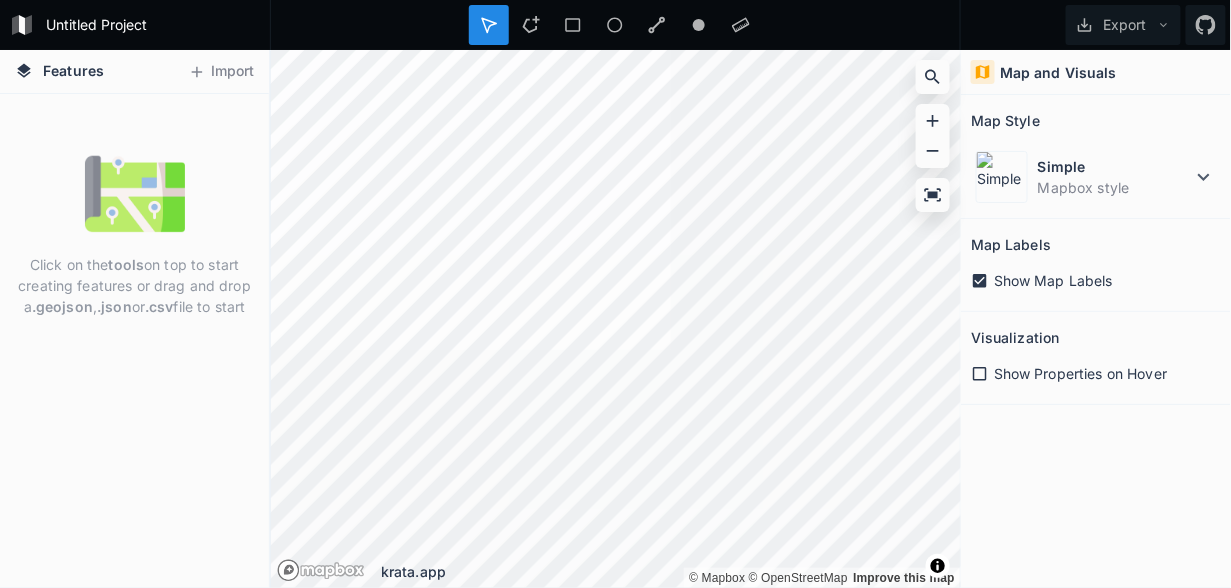 click 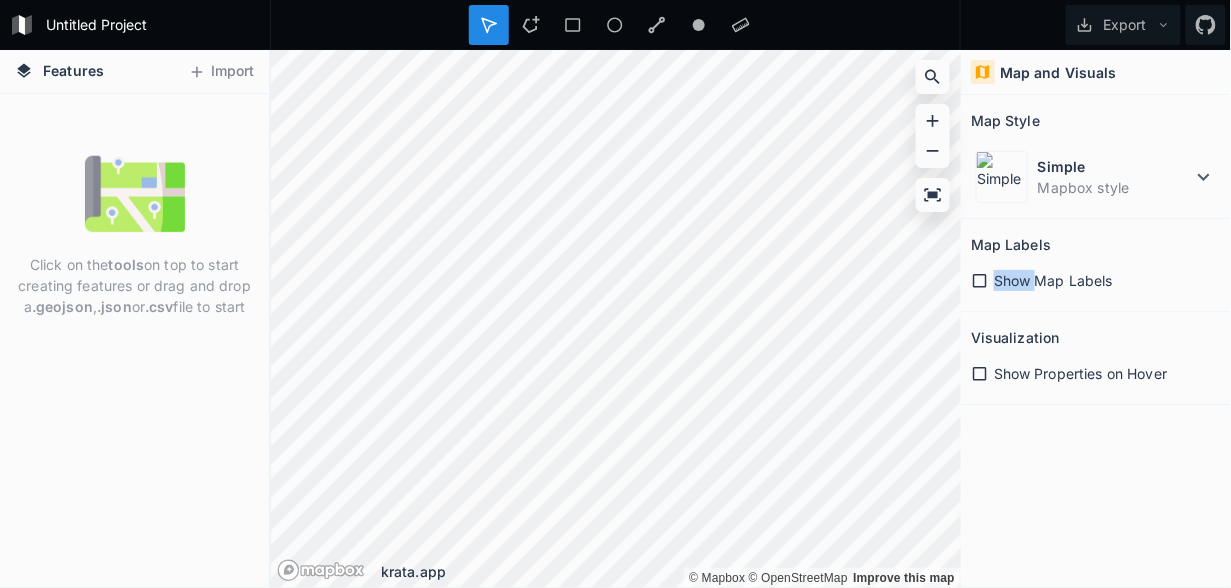 click 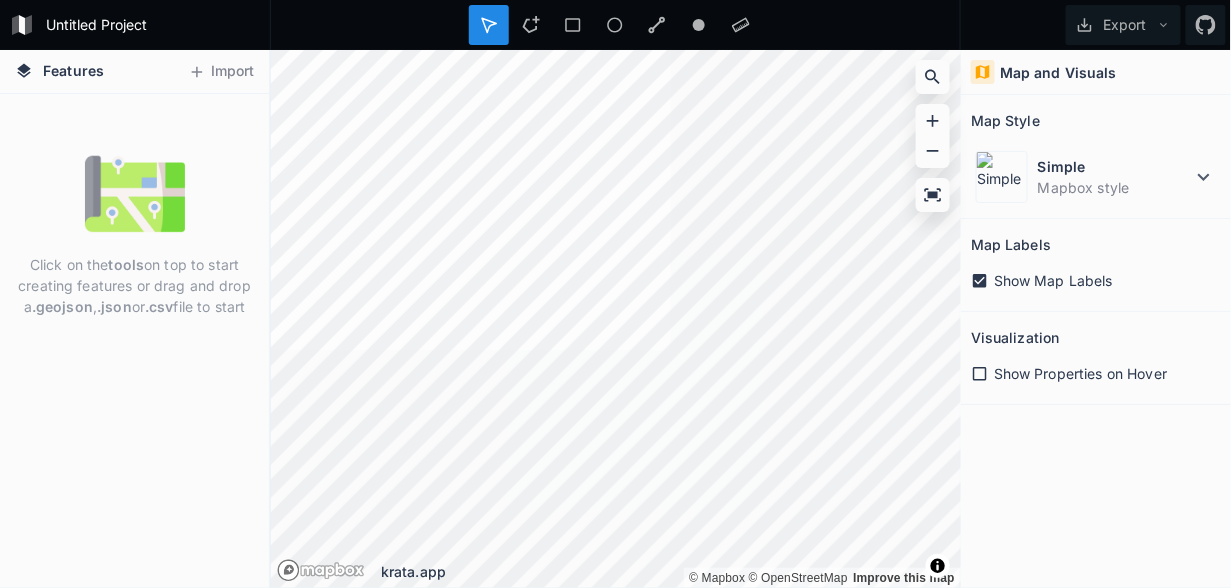 click 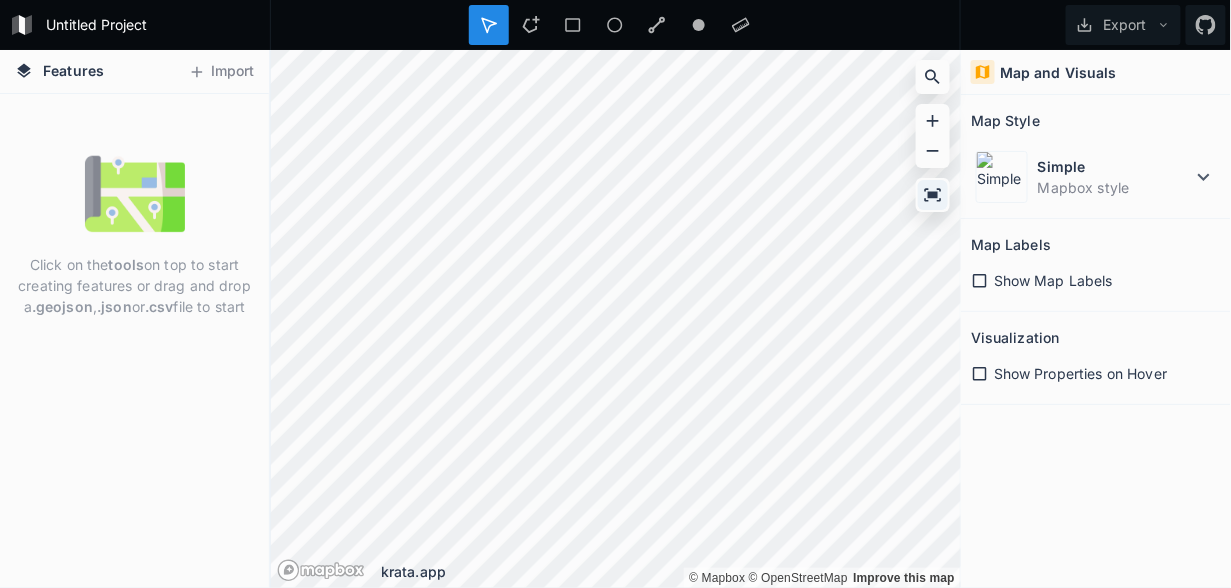 click 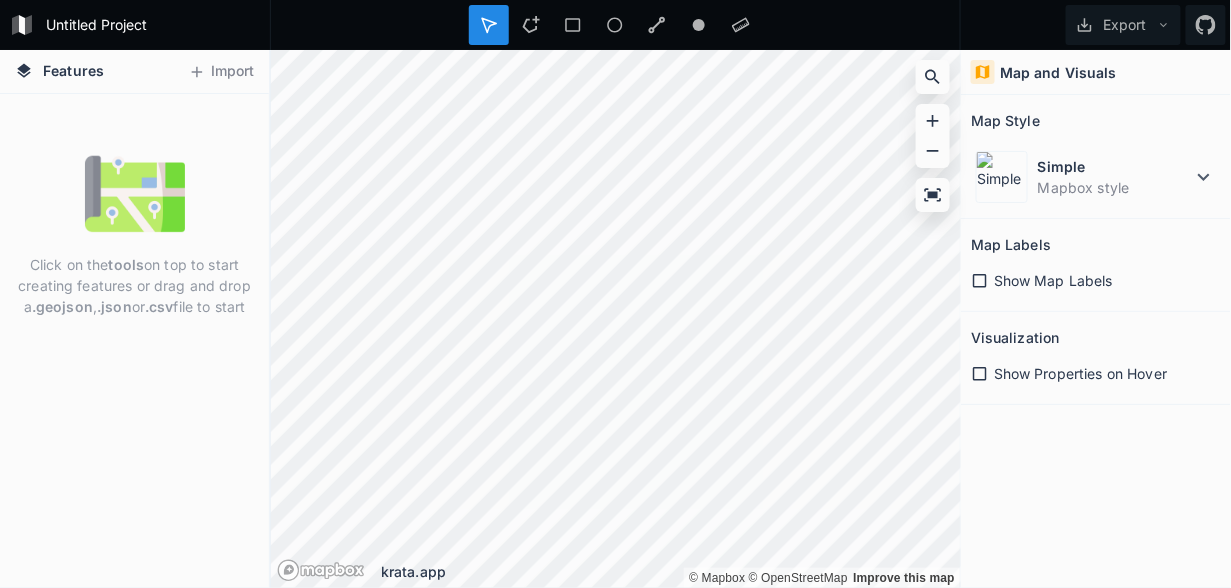 click 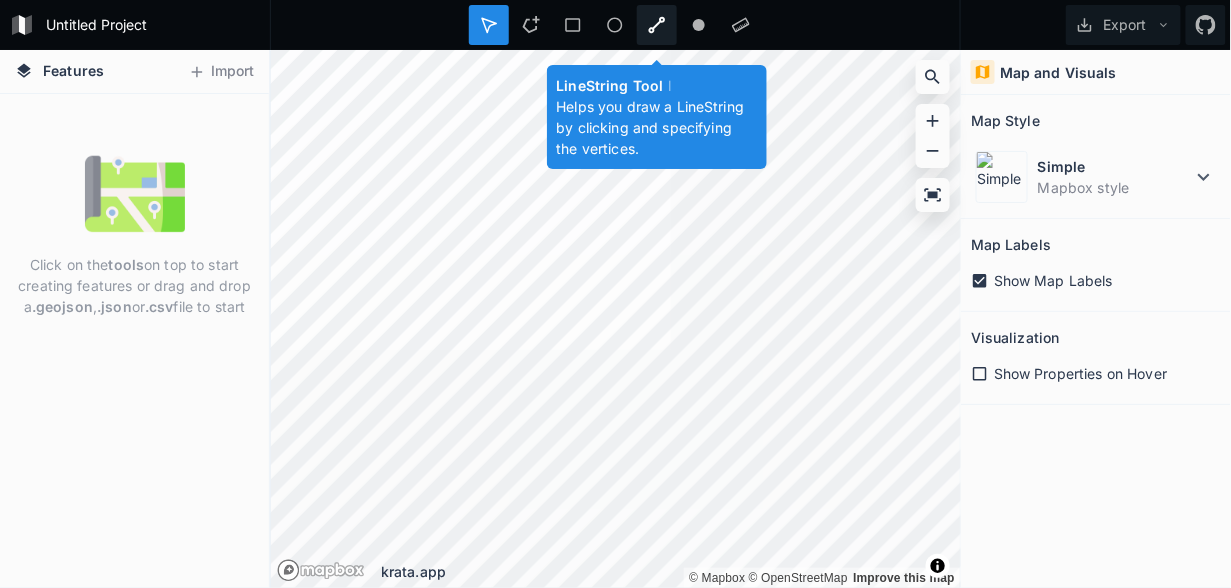 click 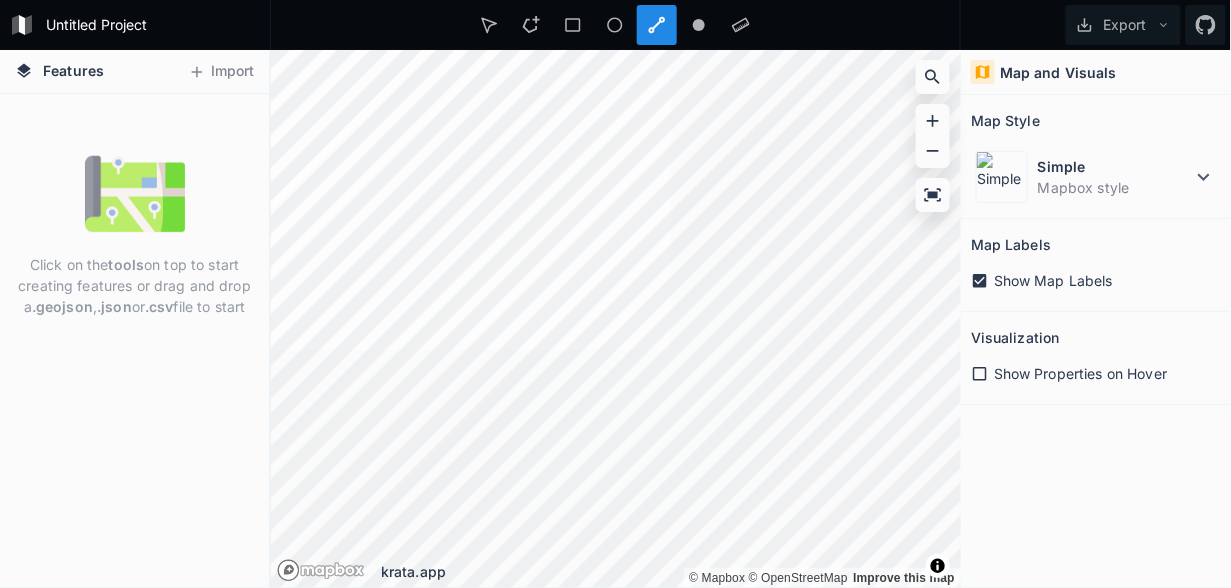 click on "© Mapbox   © OpenStreetMap   Improve this map © Mapbox   © OpenStreetMap   Improve this map krata.app" 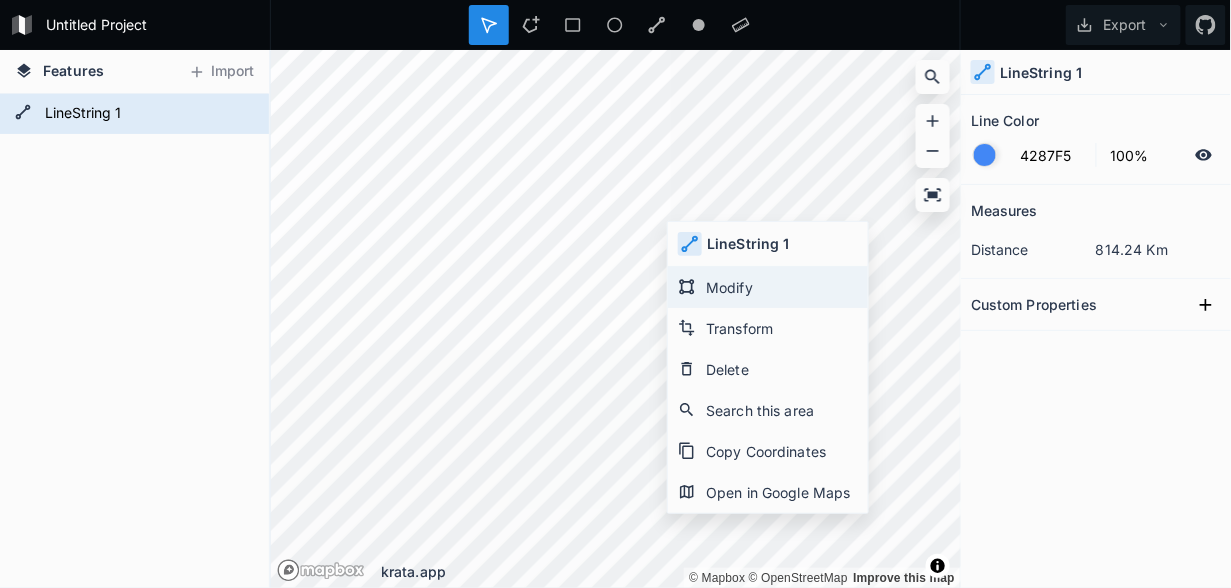 click on "Modify" 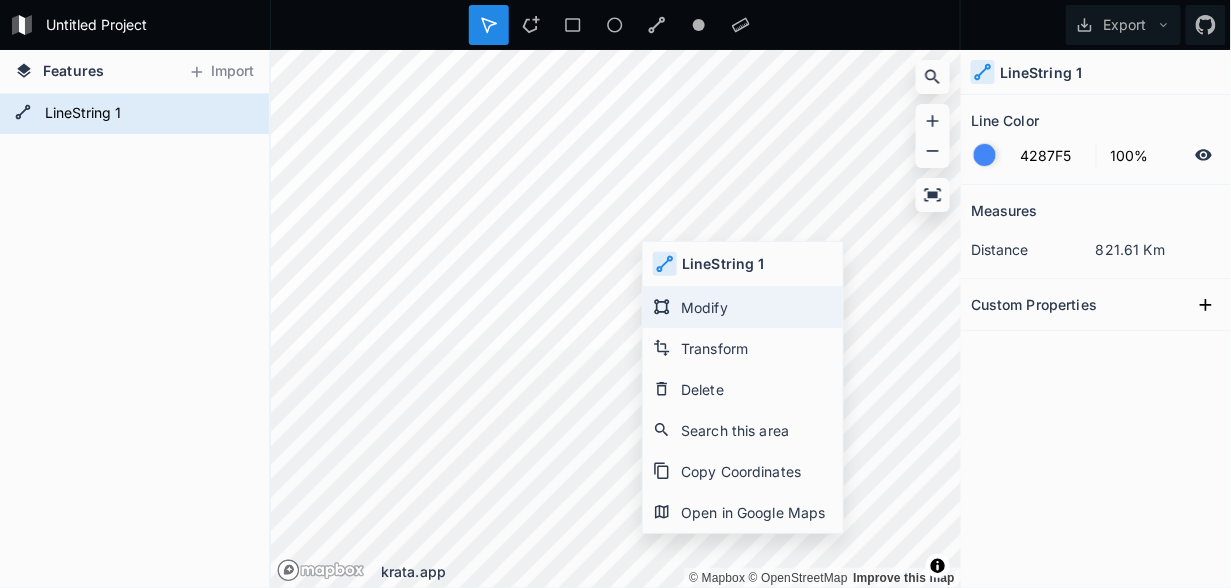 click on "Modify" 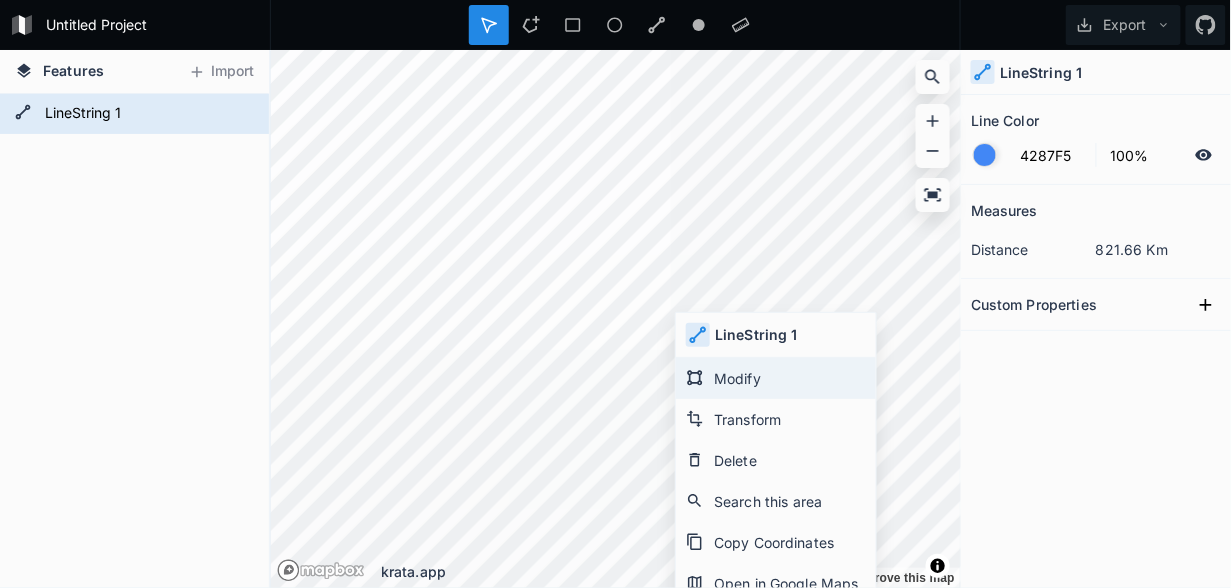click on "Modify" 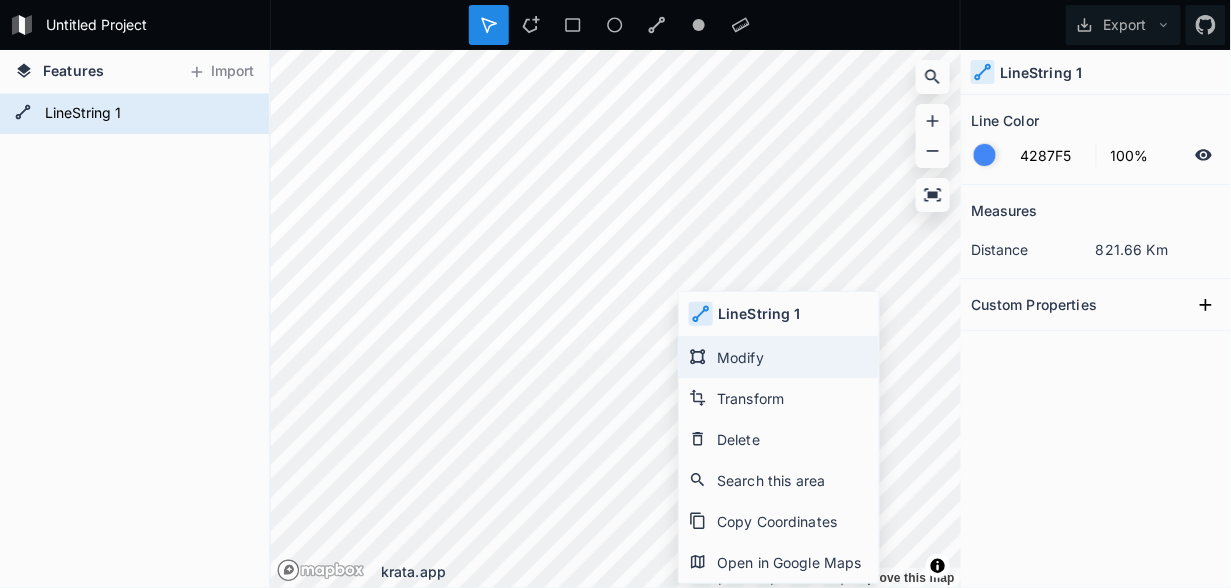 click on "Modify" 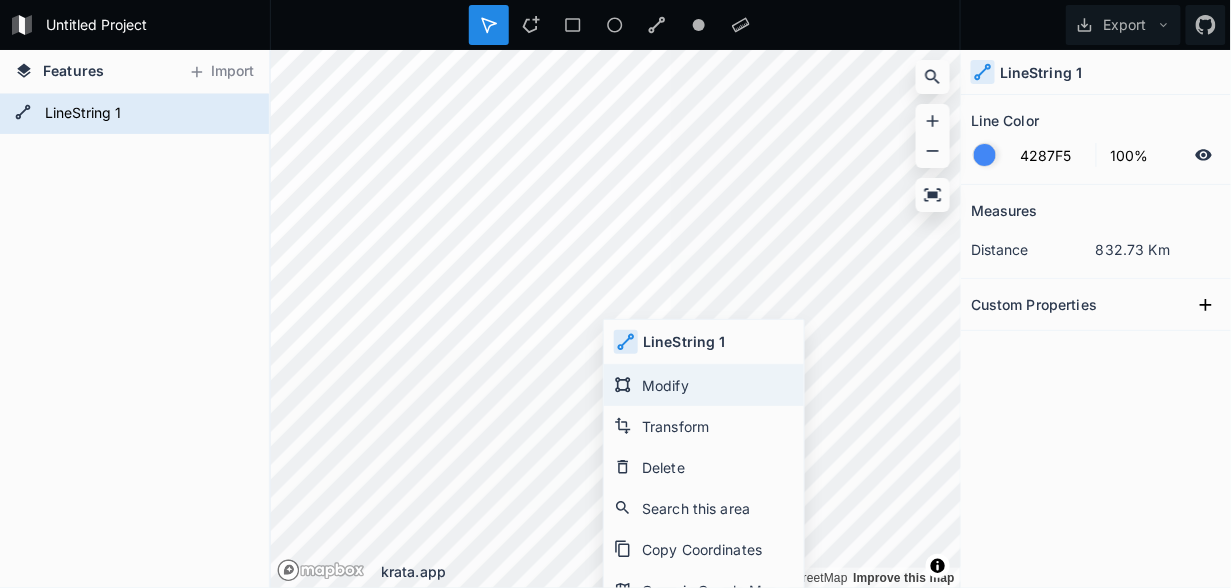 click on "Modify" 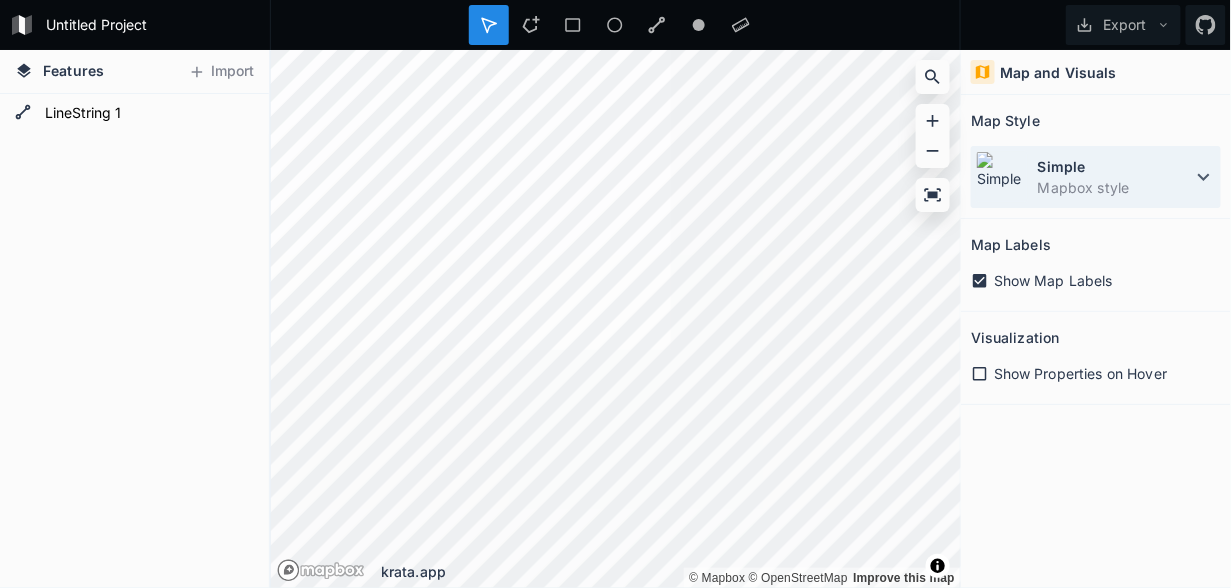 click on "Simple" at bounding box center (1115, 166) 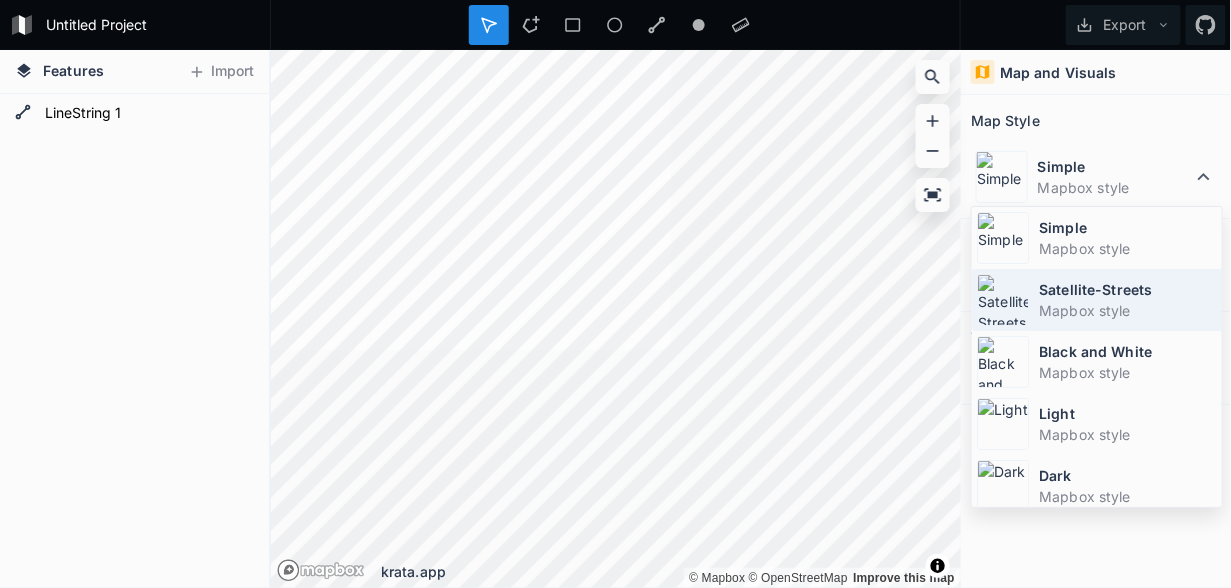 click on "Satellite-Streets" at bounding box center (1128, 289) 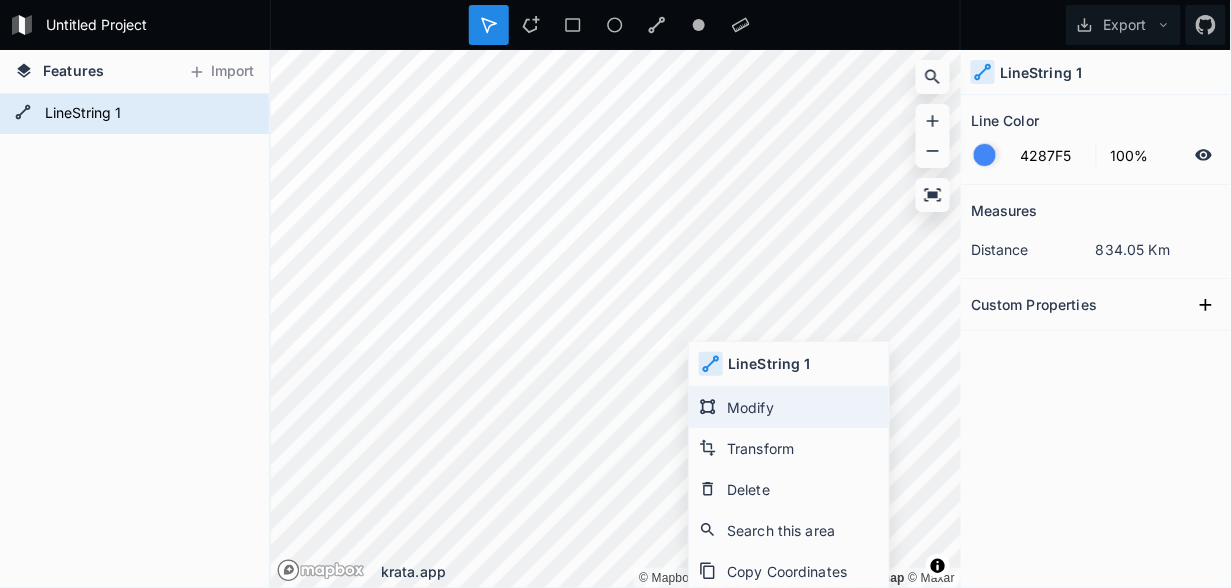 click on "Modify" 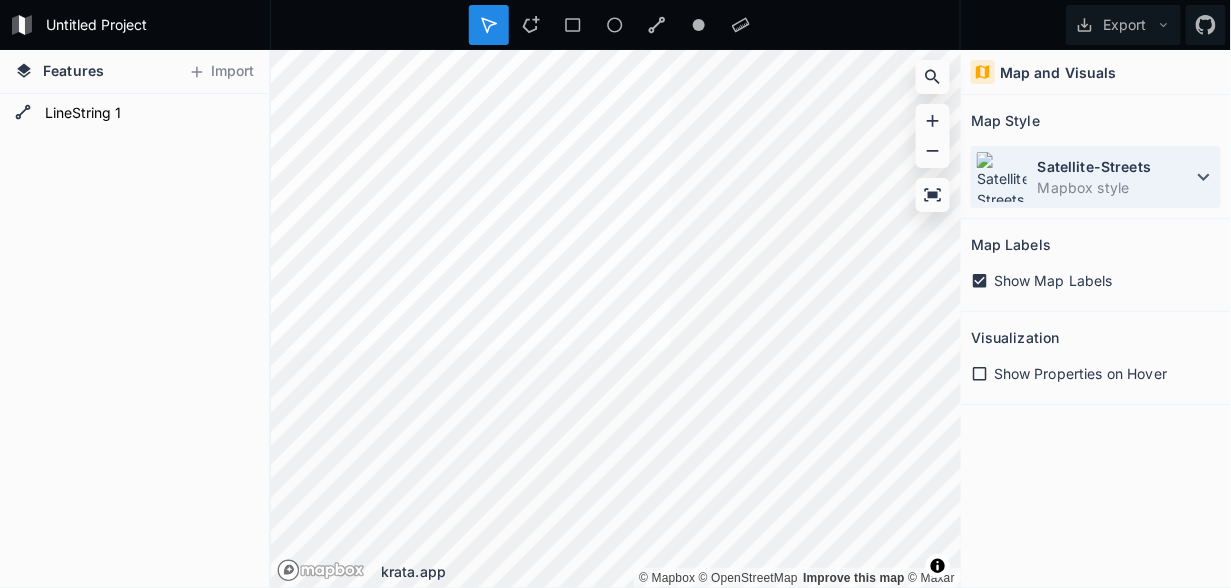 click on "Satellite-Streets" at bounding box center [1115, 166] 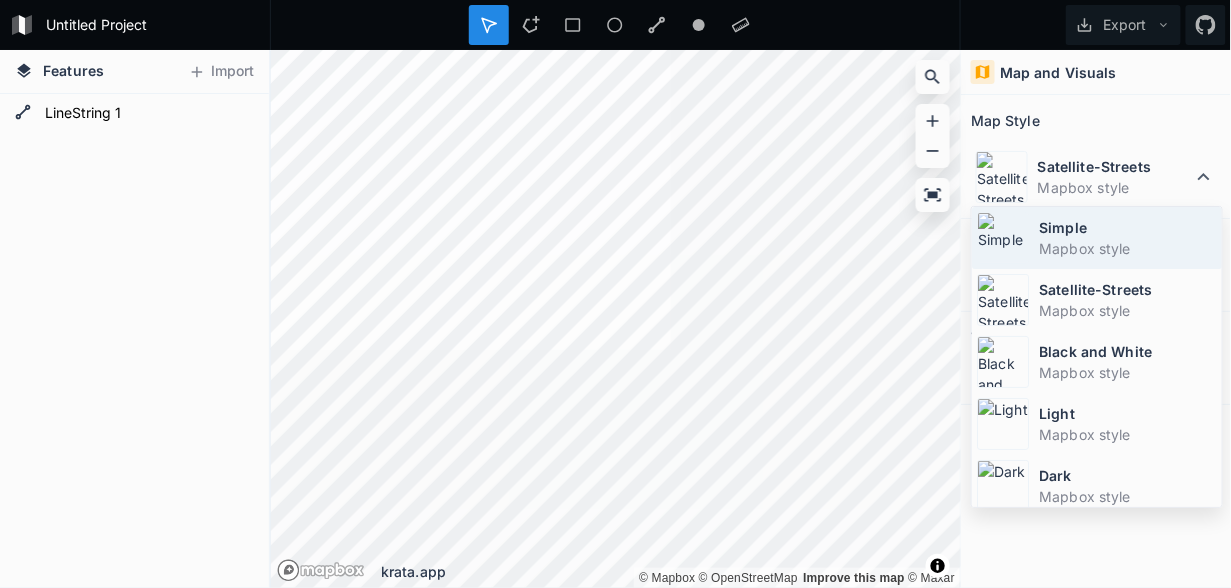 click on "Simple" at bounding box center [1128, 227] 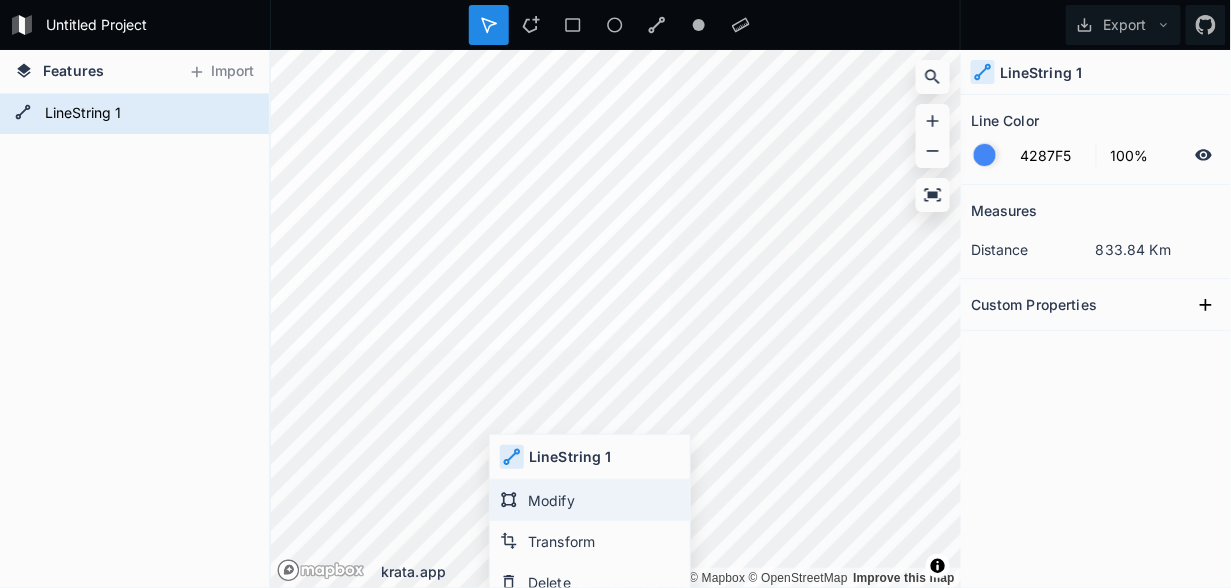 click on "Modify" 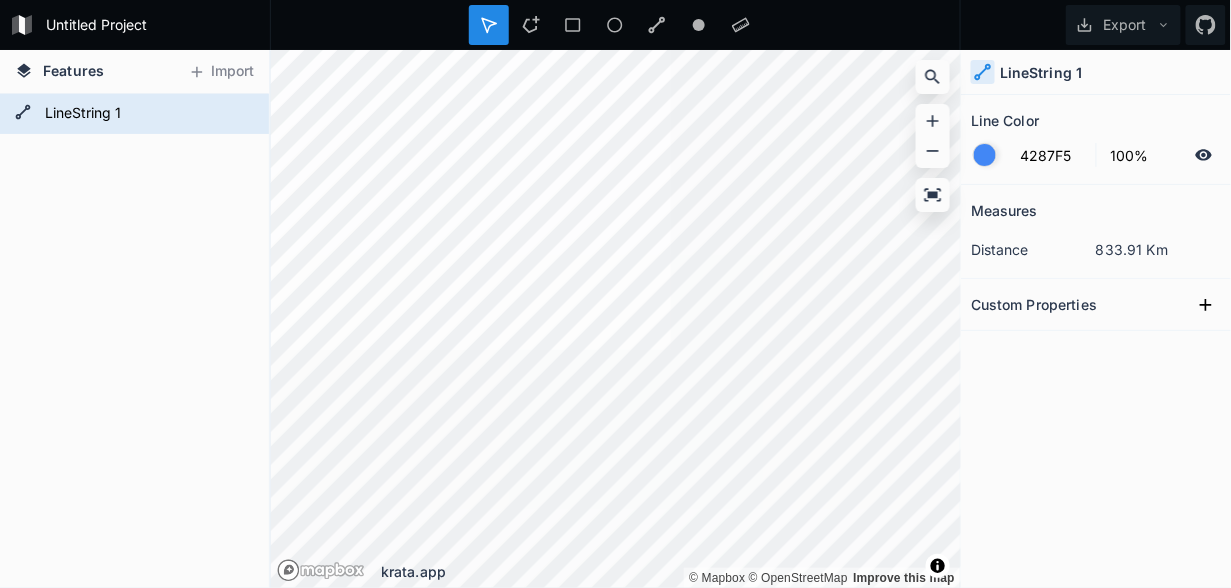 click on "Features  Import  LineString 1 © Mapbox   © OpenStreetMap   Improve this map © Mapbox   © OpenStreetMap   Improve this map krata.app LineString 1 Line Color 4287F5 100% Measures distance 833.91 Km Custom Properties" at bounding box center [615, 319] 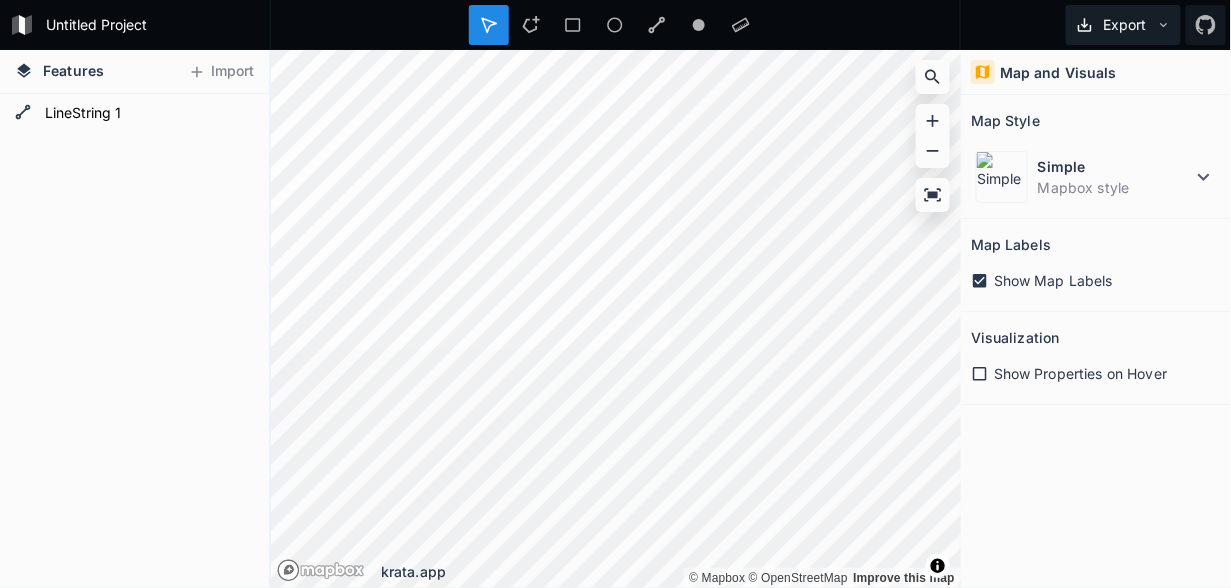 click on "Export" at bounding box center (1123, 25) 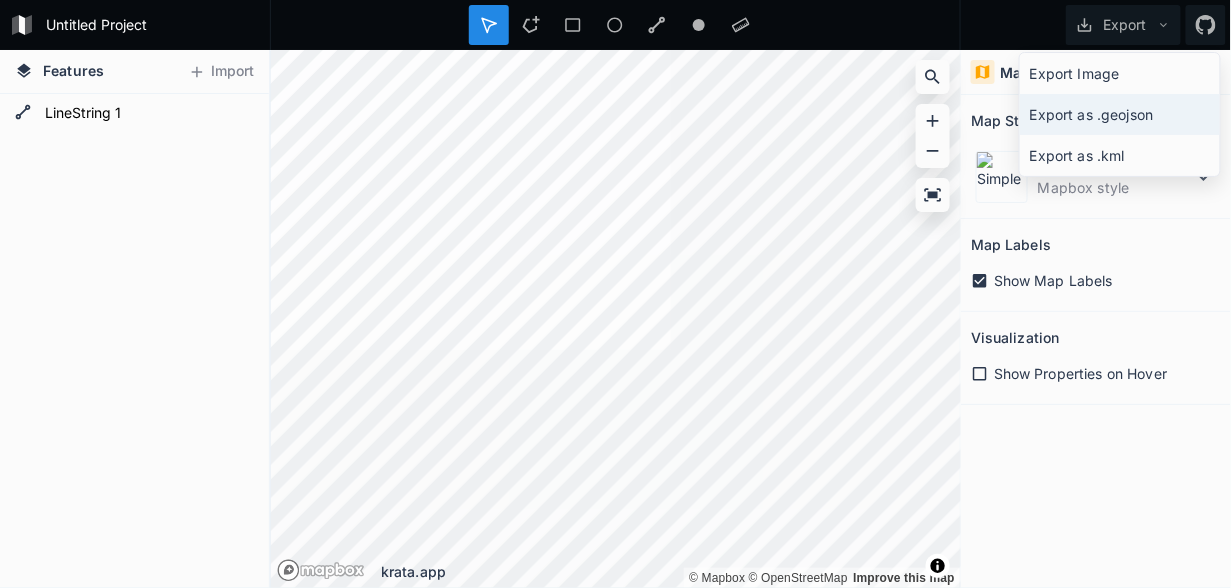 click on "Export as .geojson" 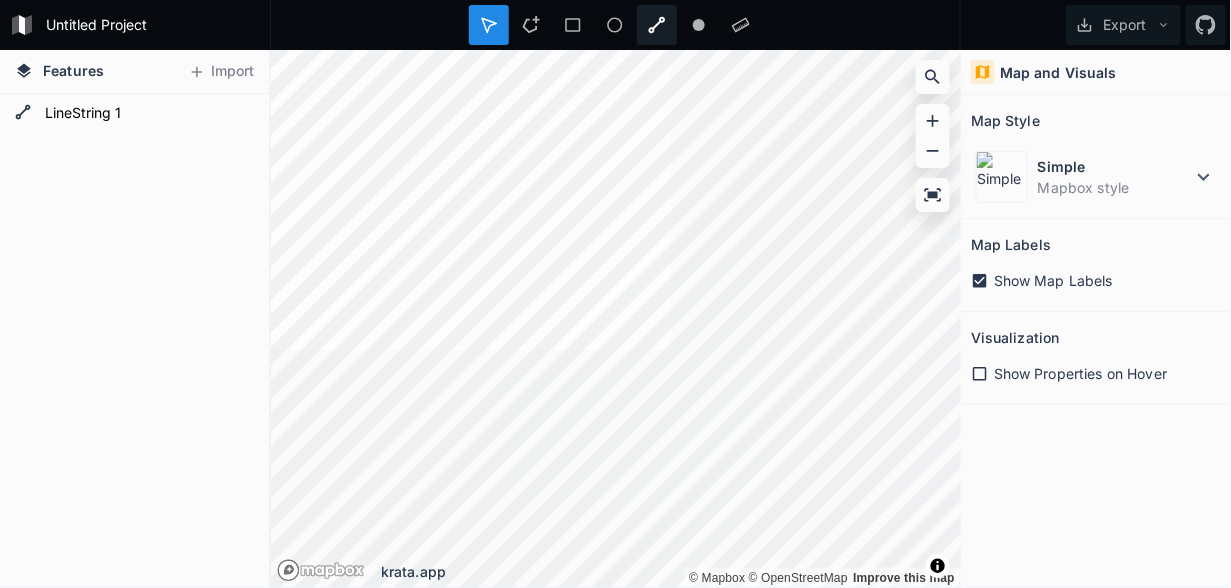 click 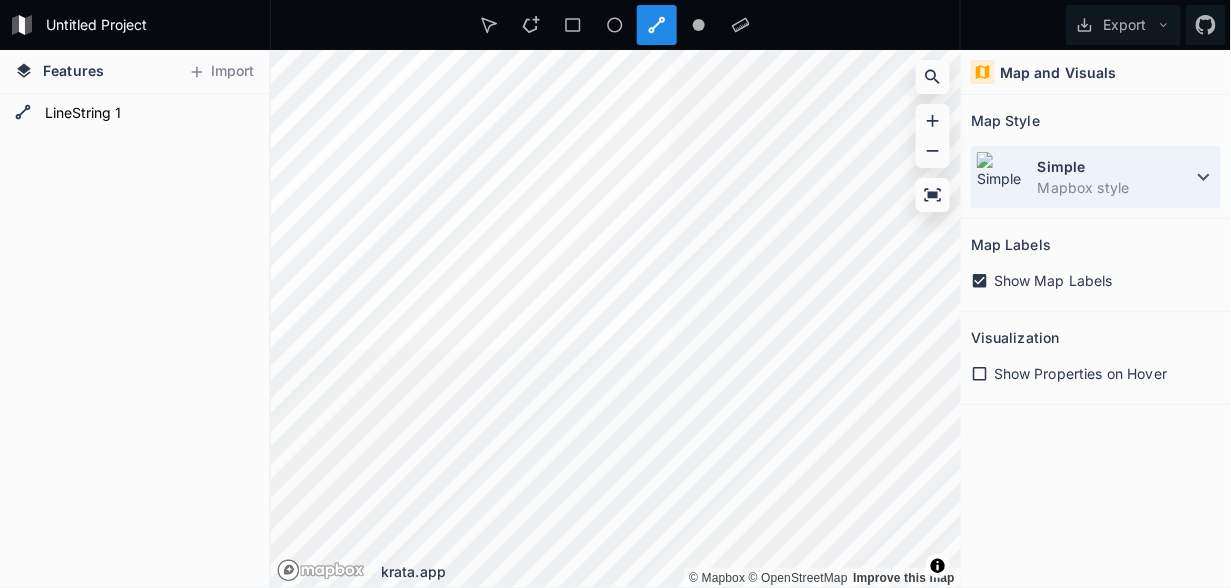 click on "Simple" at bounding box center (1115, 166) 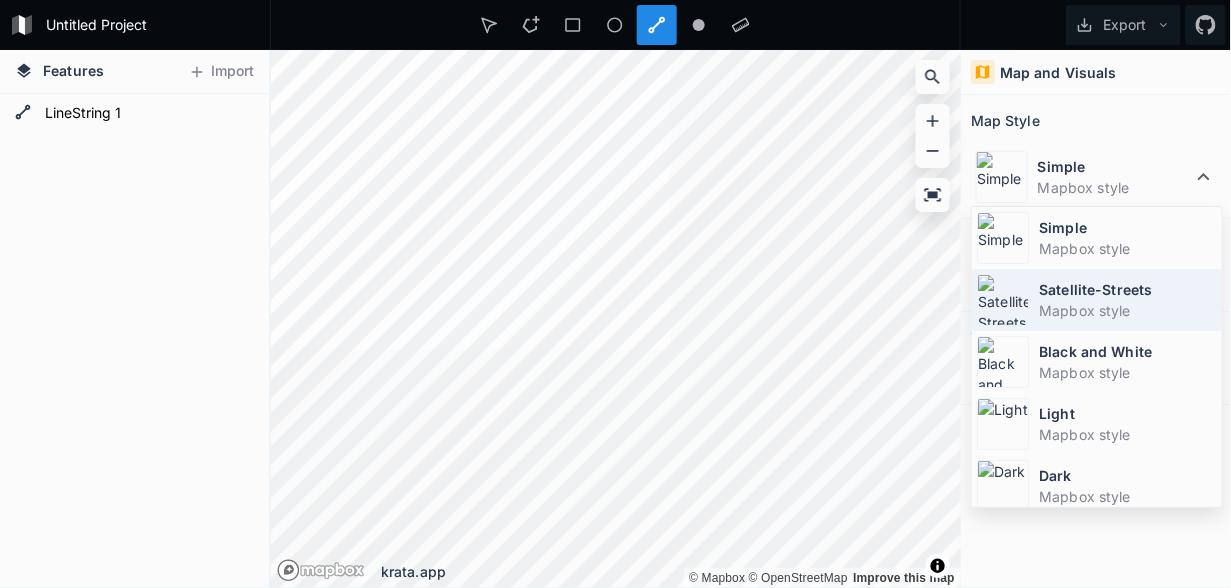 click on "Satellite-Streets" at bounding box center [1128, 289] 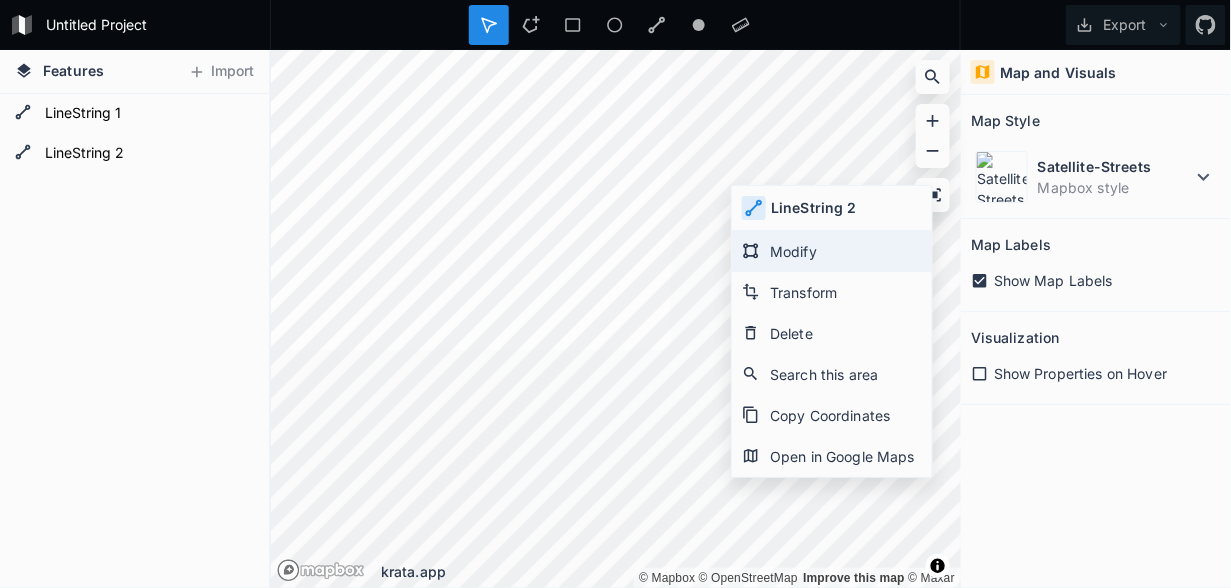 click on "Modify" 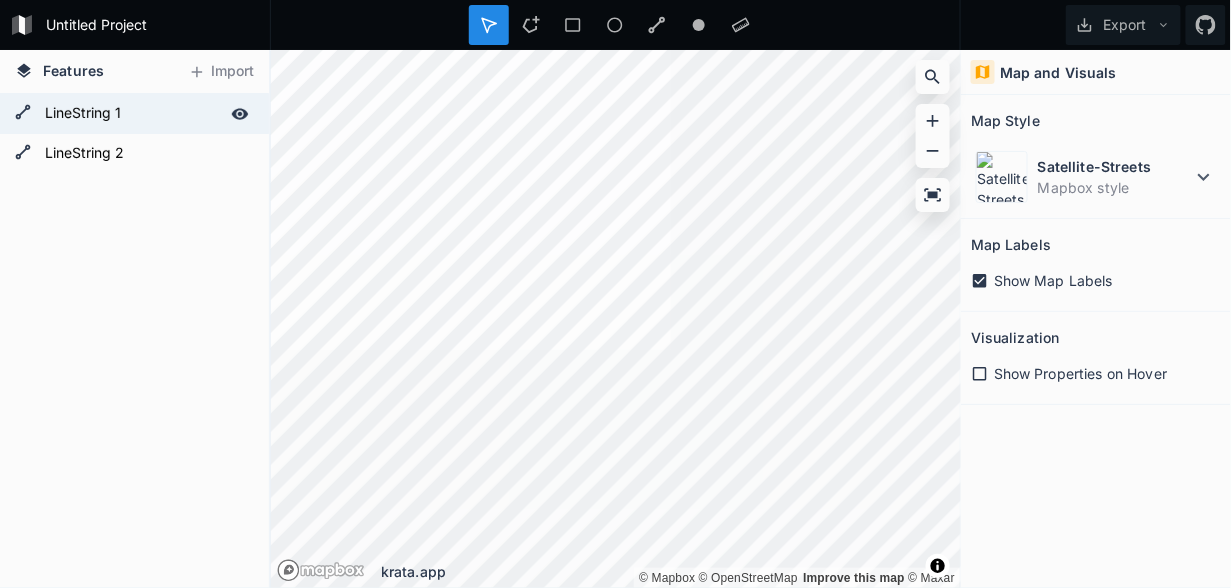 click at bounding box center (240, 114) 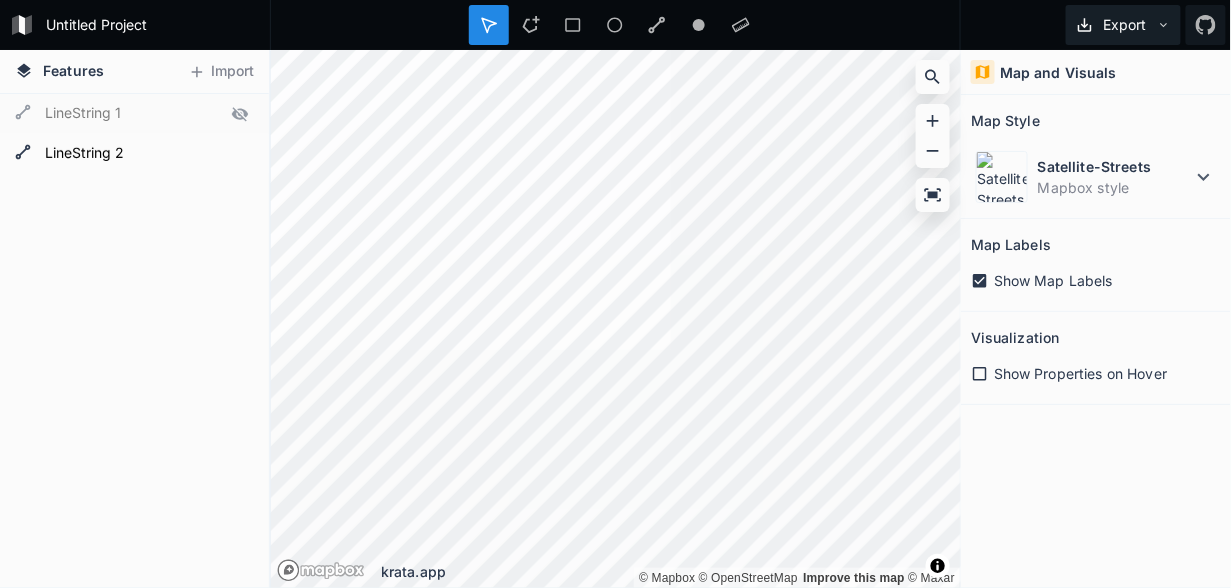click on "Export" at bounding box center (1123, 25) 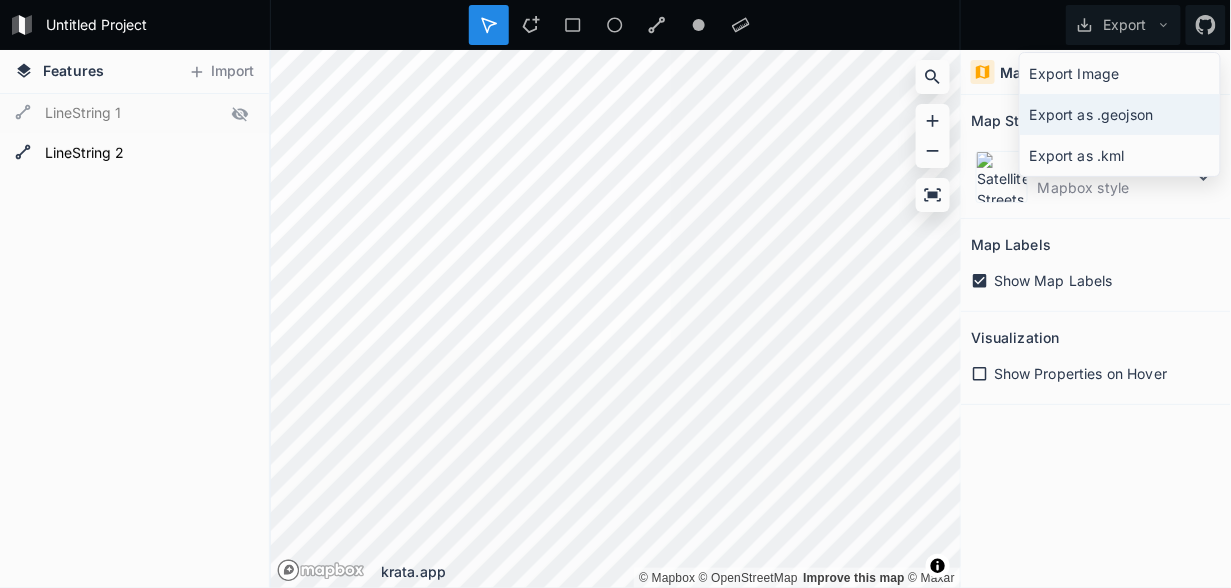 click on "Export as .geojson" 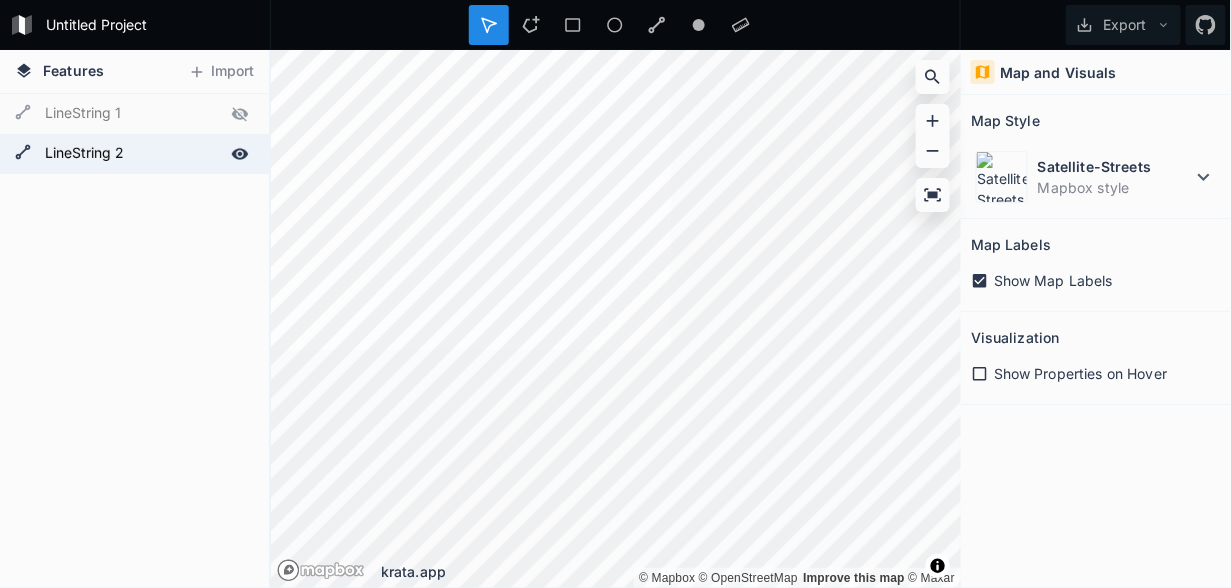 click 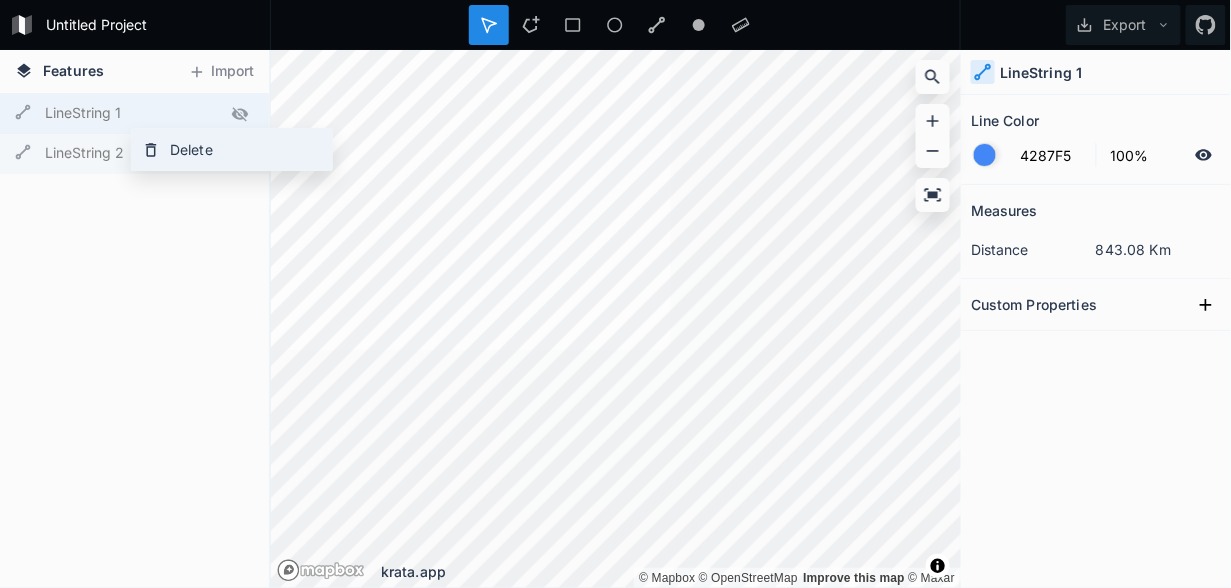 click on "Delete" 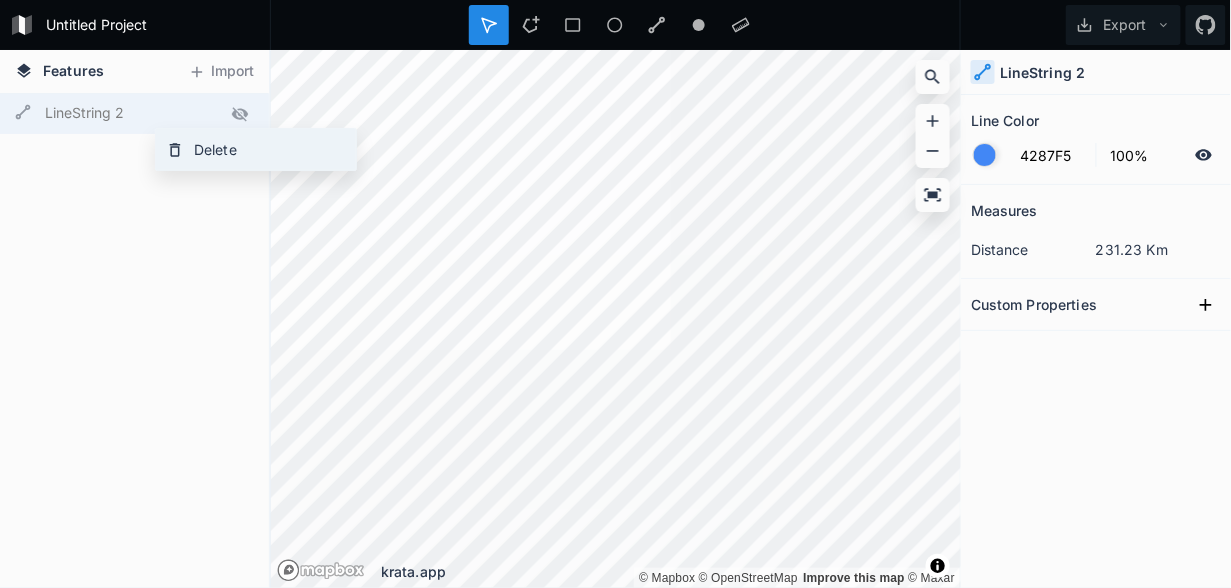 click on "Delete" 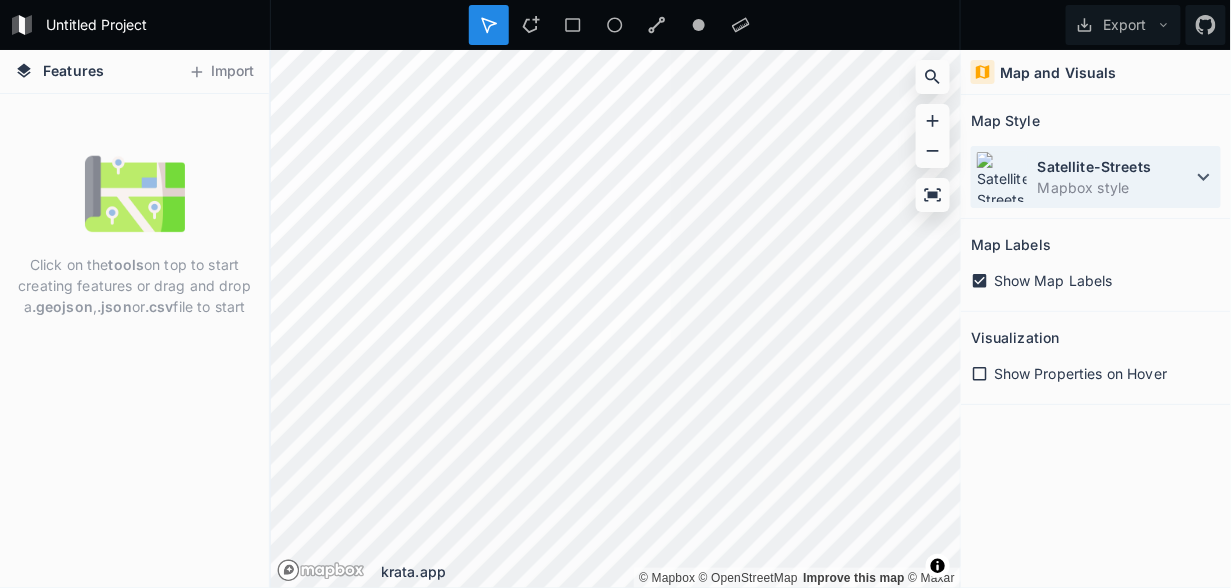 click on "Mapbox style" at bounding box center [1115, 187] 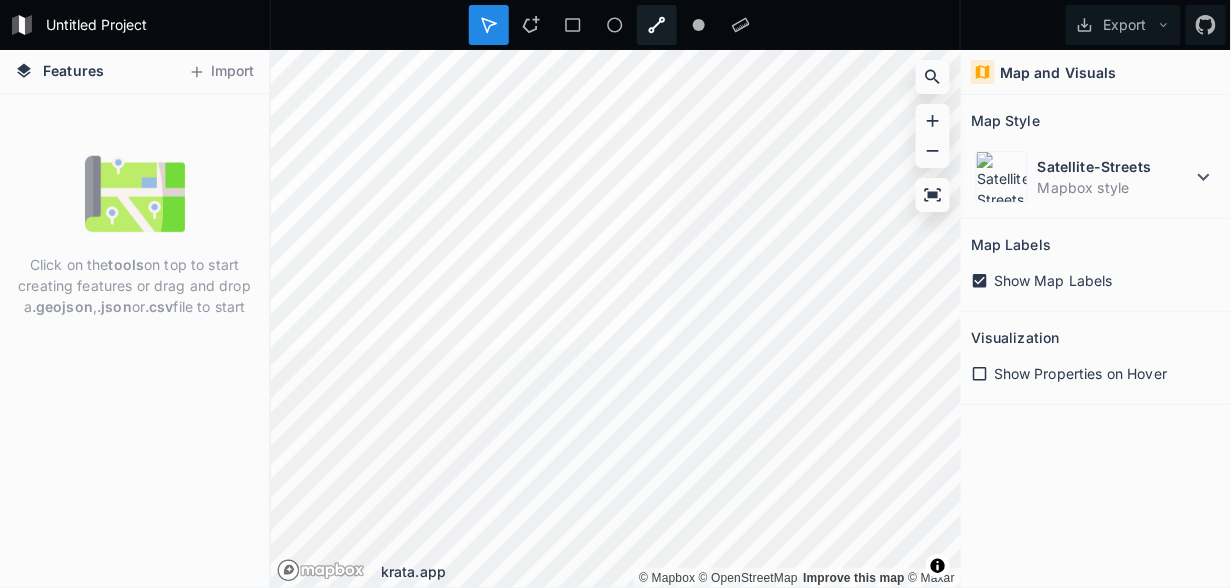 click 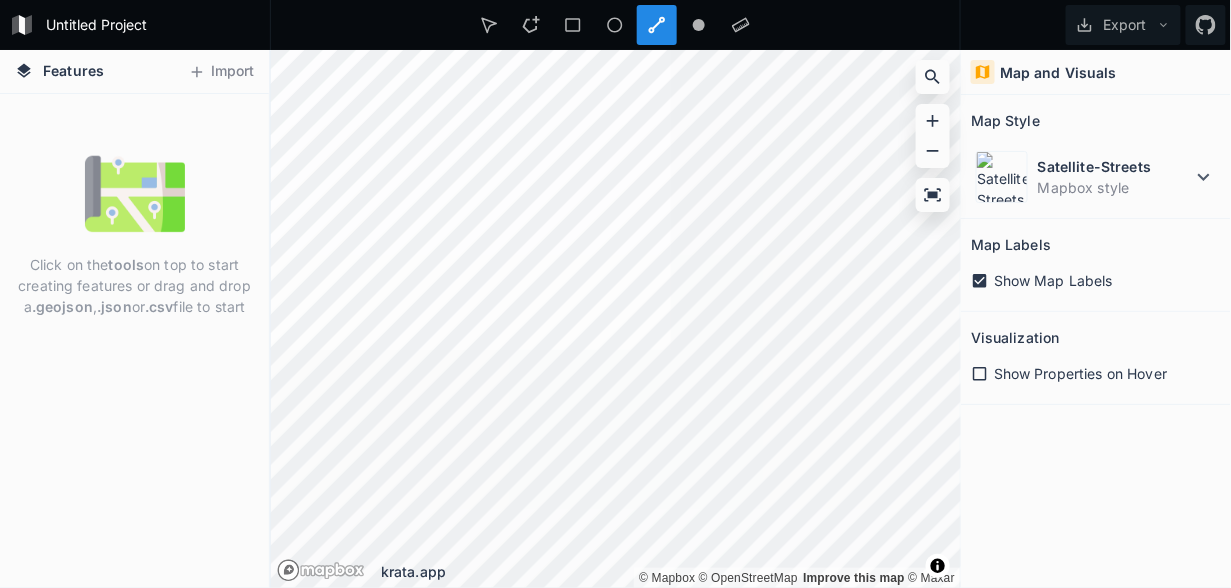 click on "© Mapbox   © OpenStreetMap   Improve this map   © Maxar © Mapbox   © OpenStreetMap   Improve this map" at bounding box center (615, 50) 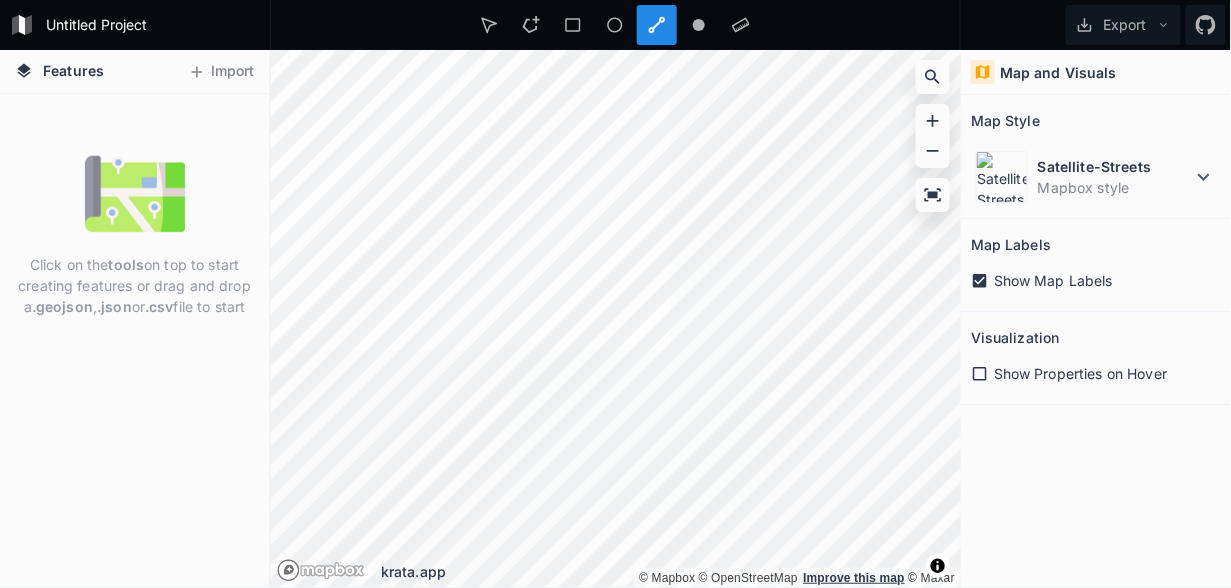 click on "© Mapbox   © OpenStreetMap   Improve this map   © Maxar © Mapbox   © OpenStreetMap   Improve this map krata.app" 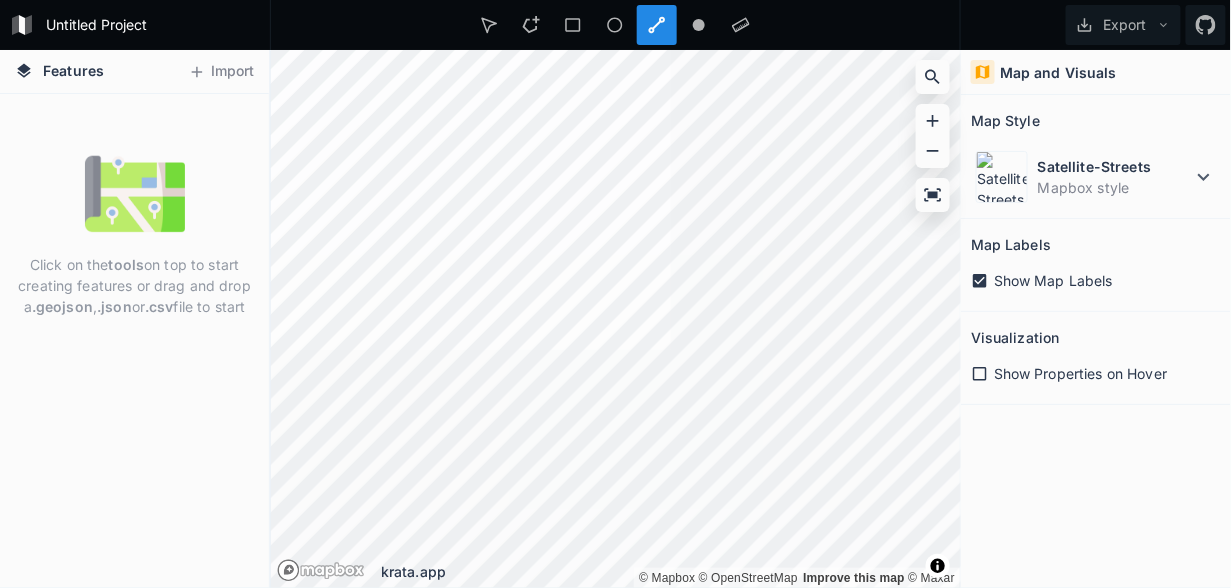 click on "Untitled Project  Export  Features  Import   Click on the  tools  on top to start creating features or drag and drop a  .geojson ,  .json or  .csv  file to start  © Mapbox   © OpenStreetMap   Improve this map   © Maxar © Mapbox   © OpenStreetMap   Improve this map krata.app Map and Visuals Map Style Satellite-Streets Mapbox style Map Labels Show Map Labels Visualization Show Properties on Hover" at bounding box center [615, 294] 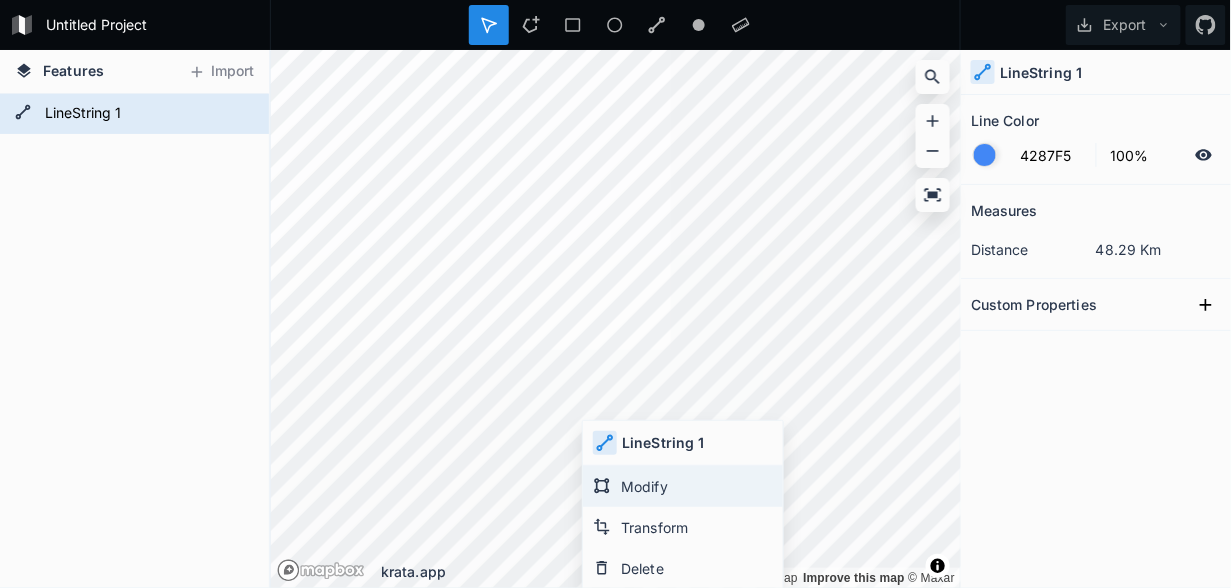 click on "Modify" 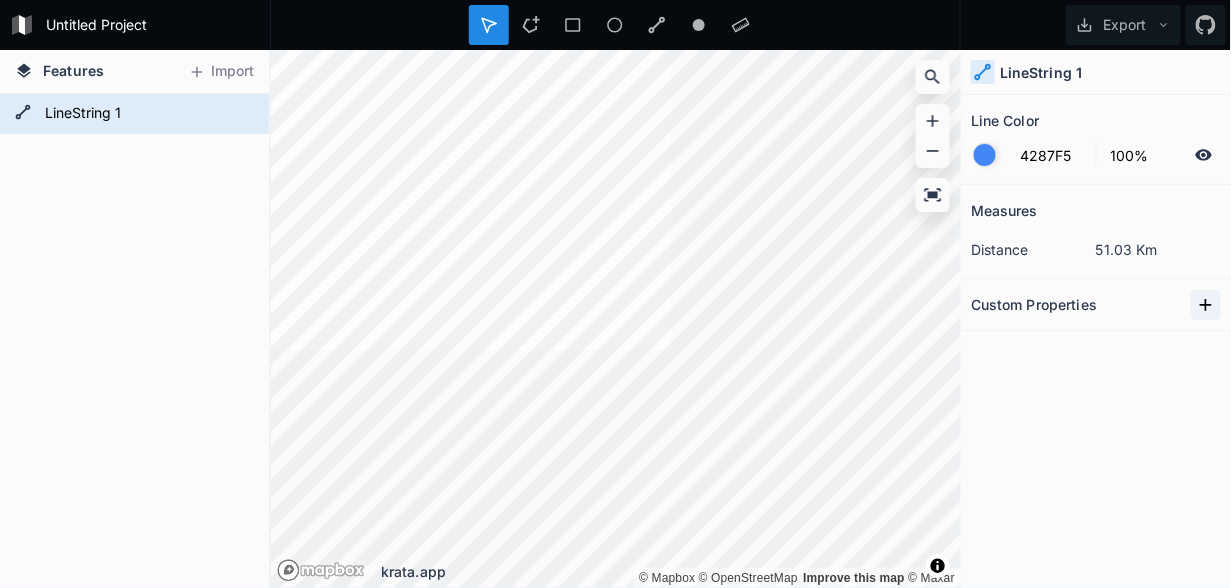 click 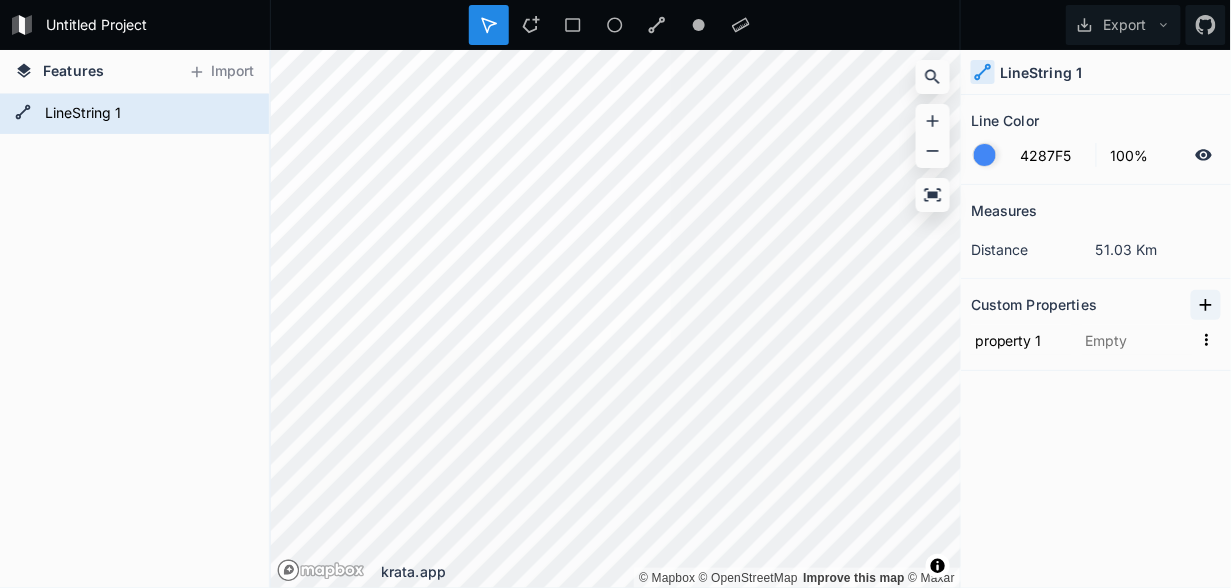 click 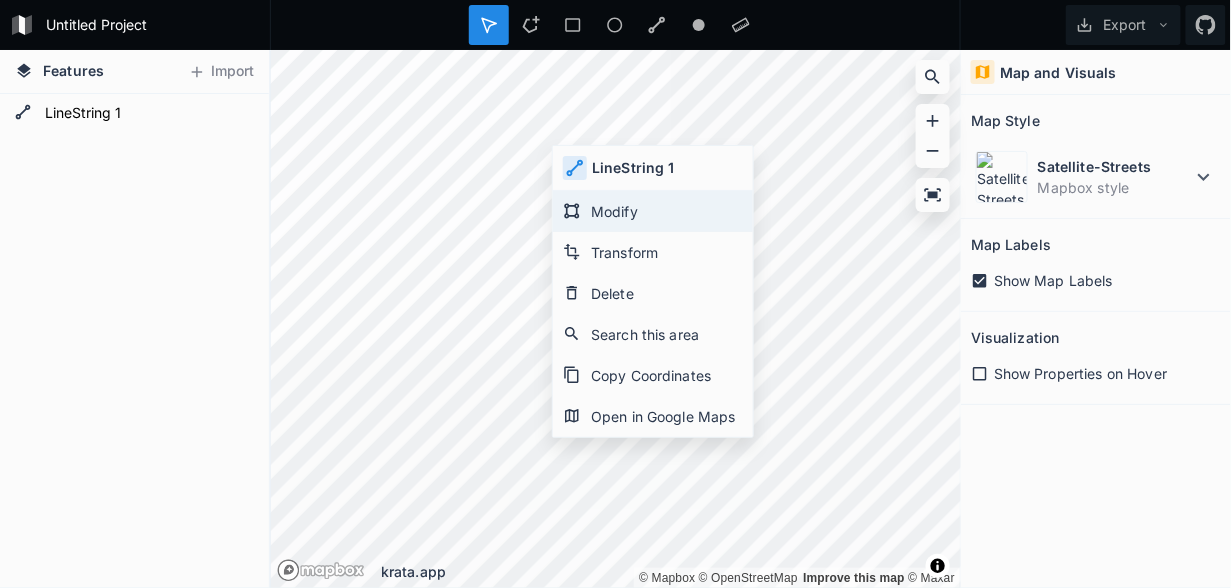 click on "Modify" 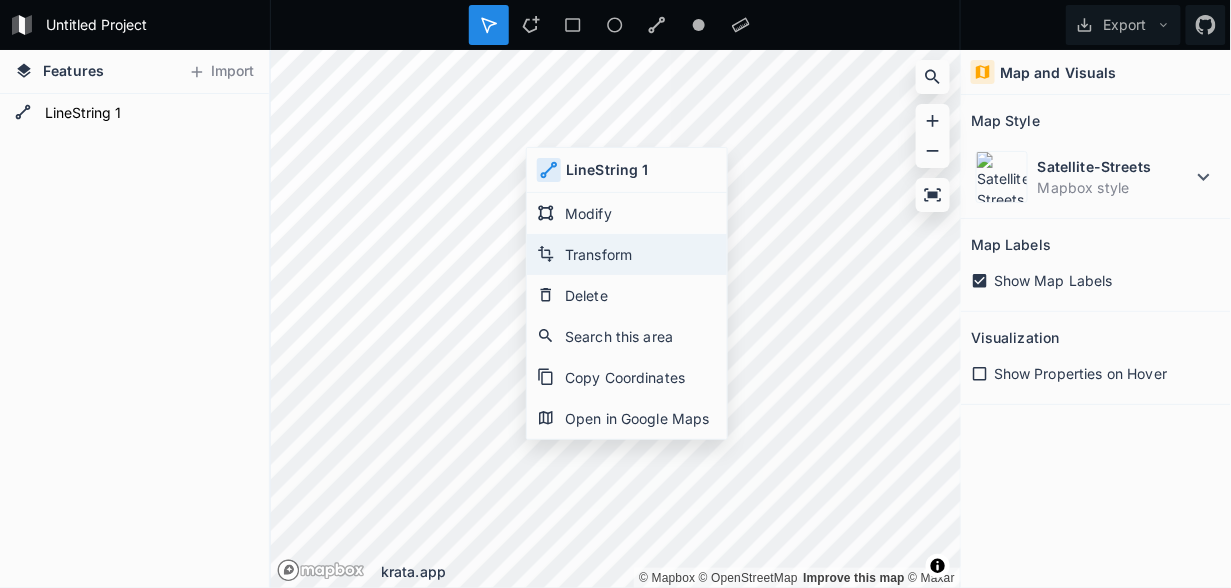 click on "Transform" 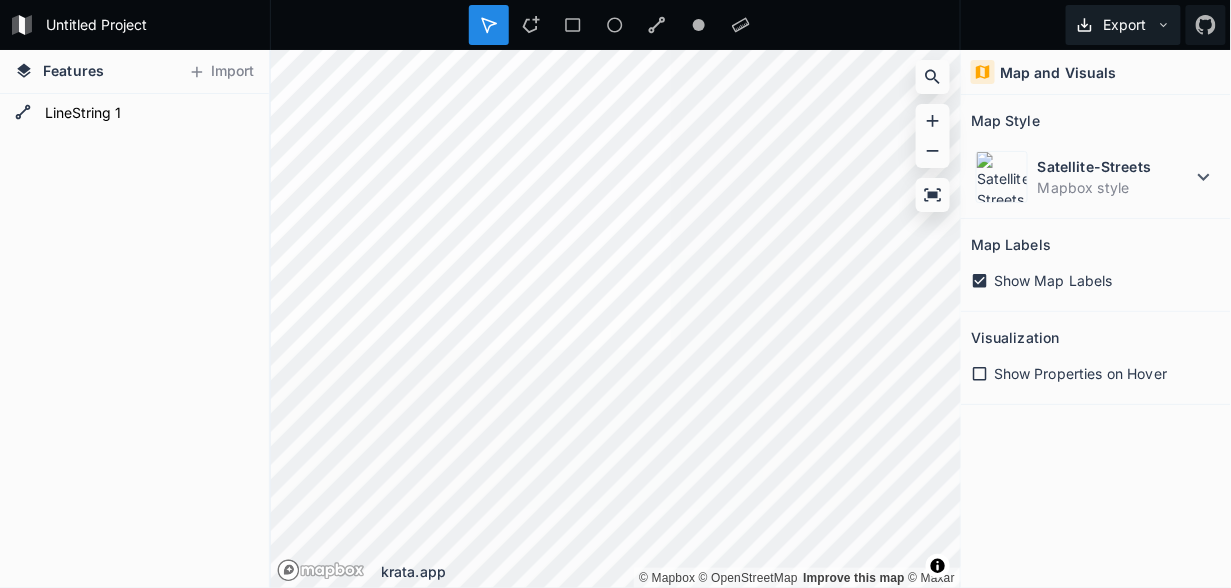 click on "Export" at bounding box center (1123, 25) 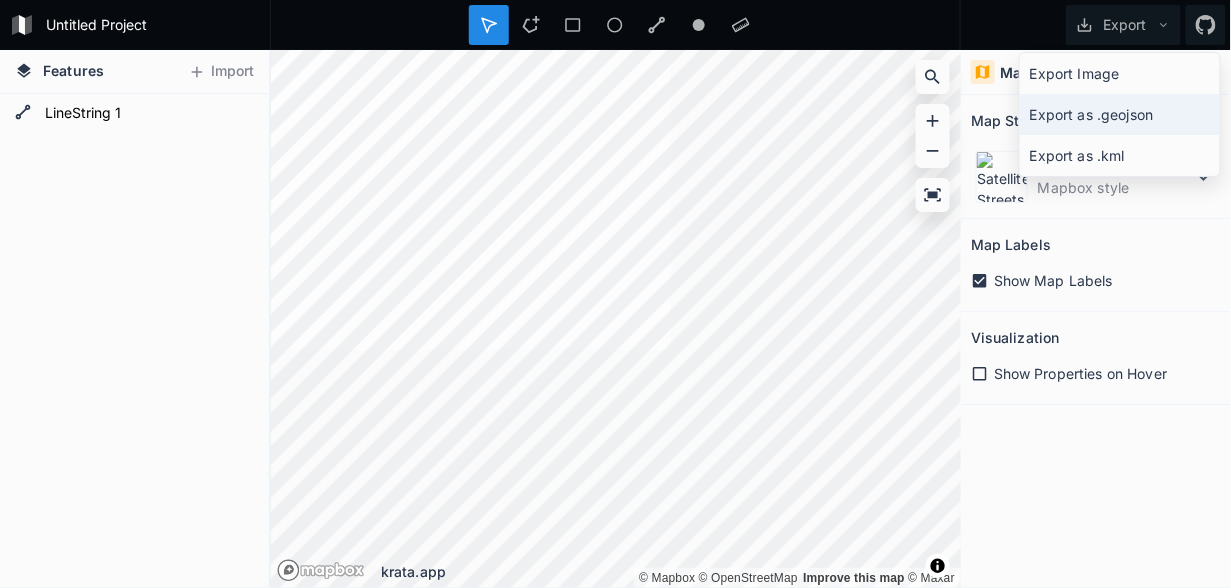 click on "Export as .geojson" 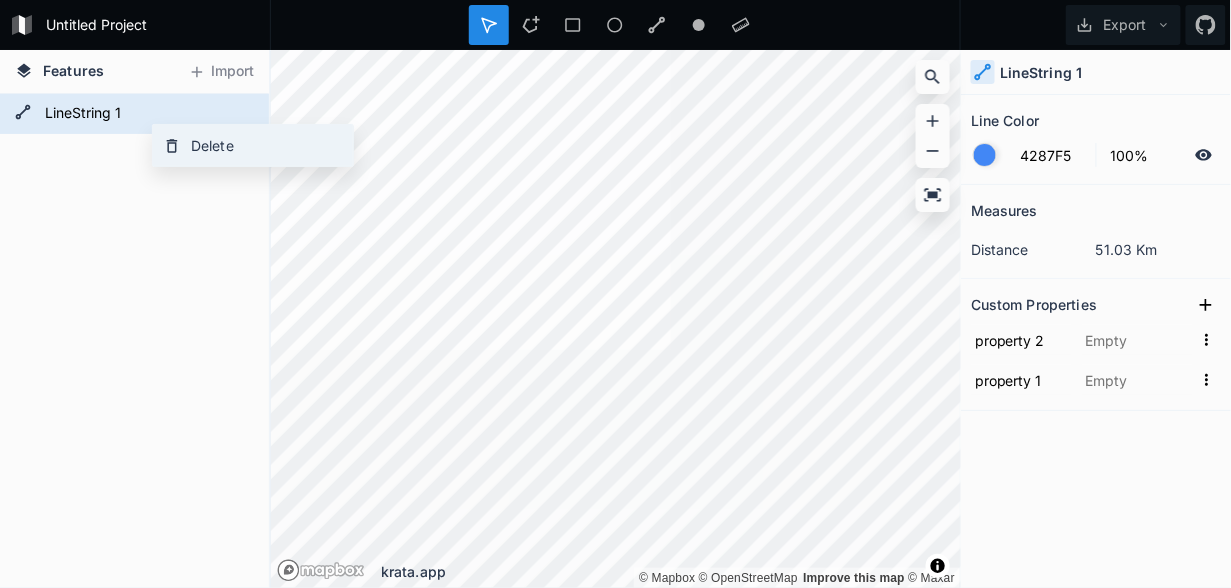 click on "Delete" 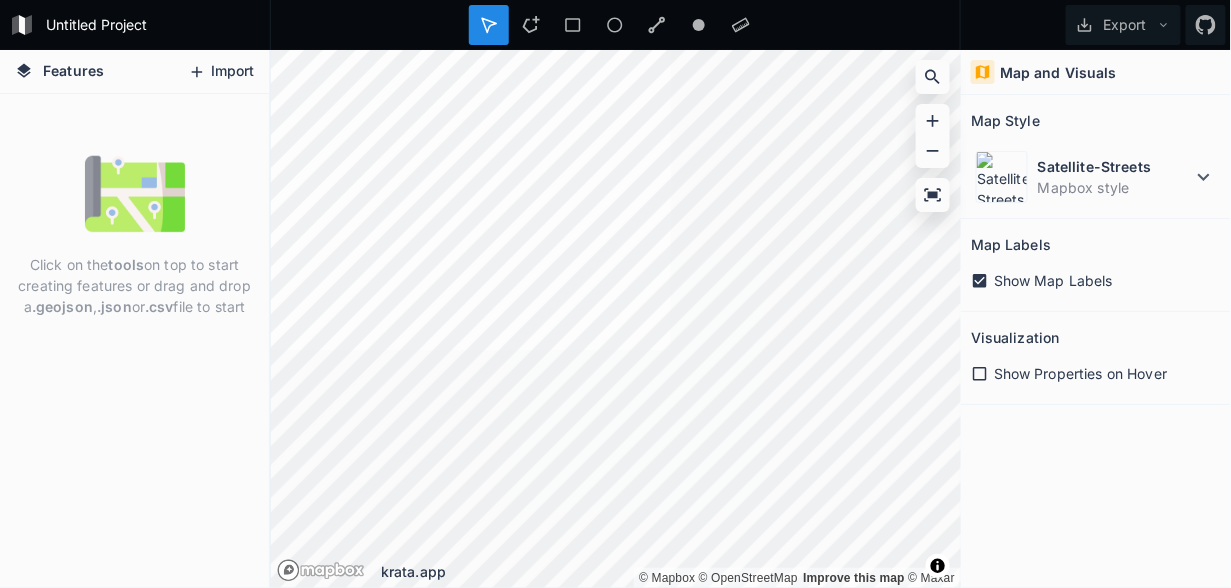 click on "Import" at bounding box center (221, 72) 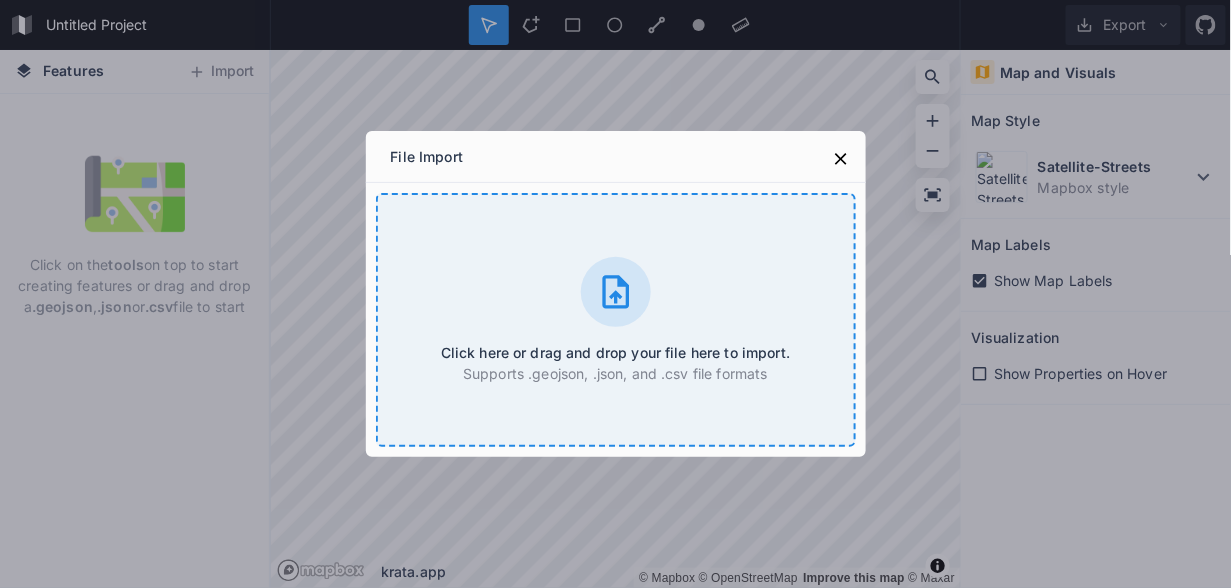 click 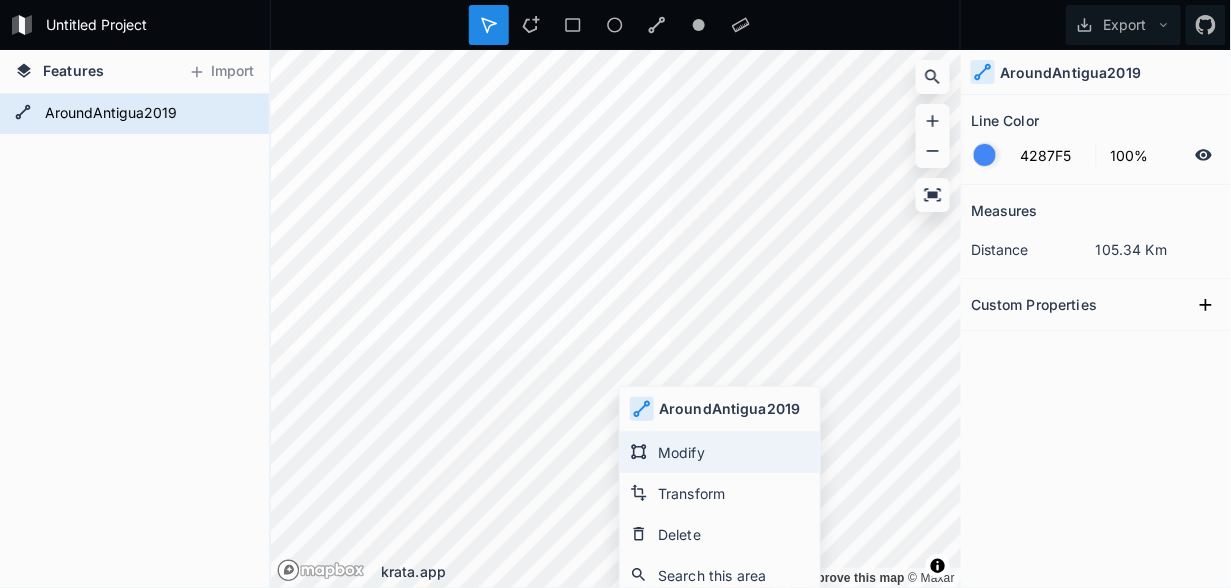 click on "Modify" 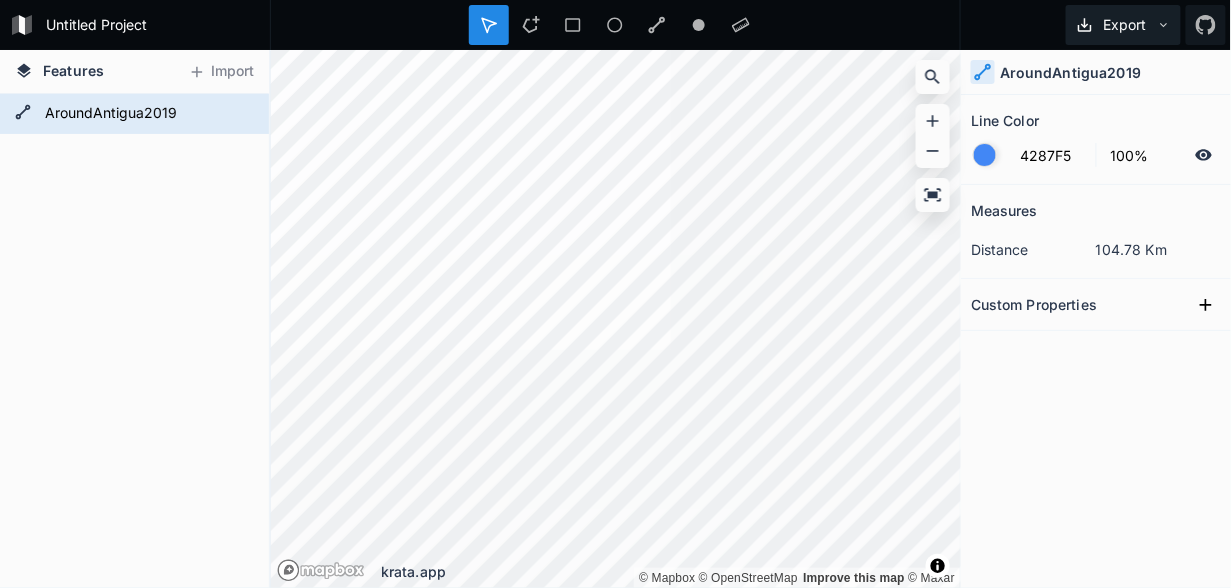 drag, startPoint x: 1123, startPoint y: 18, endPoint x: 1119, endPoint y: 38, distance: 20.396078 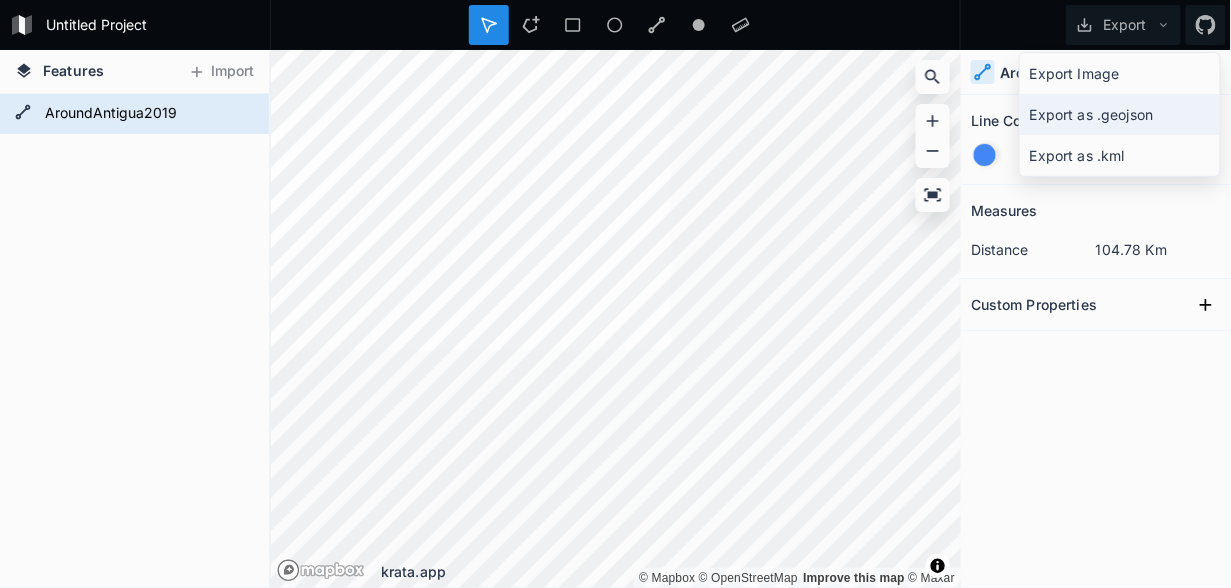 click on "Export as .geojson" 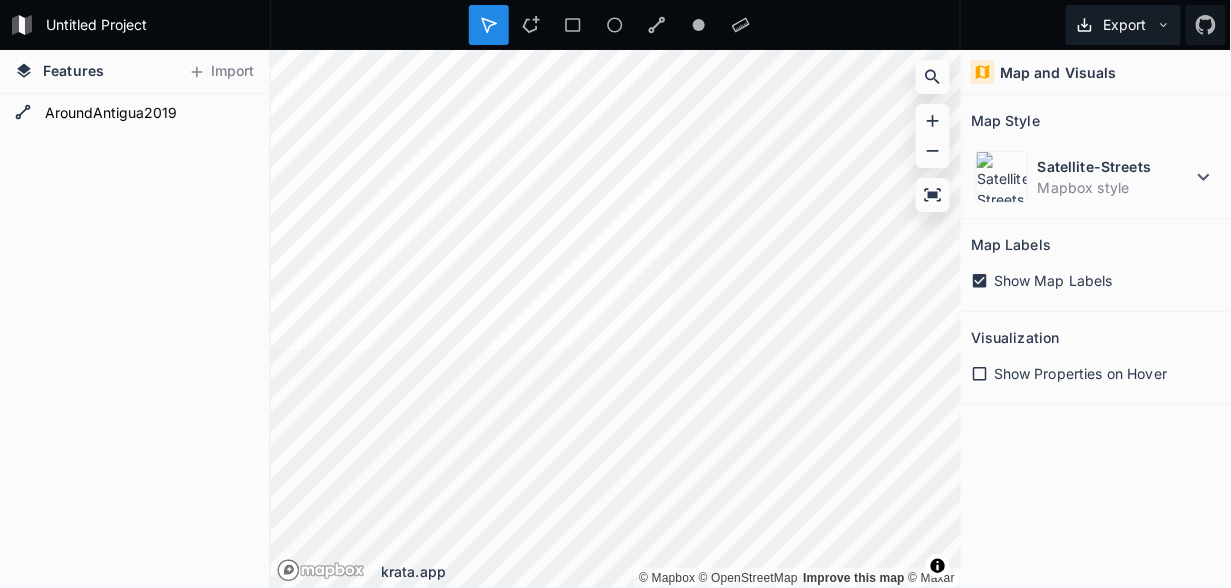 click on "Export" at bounding box center [1123, 25] 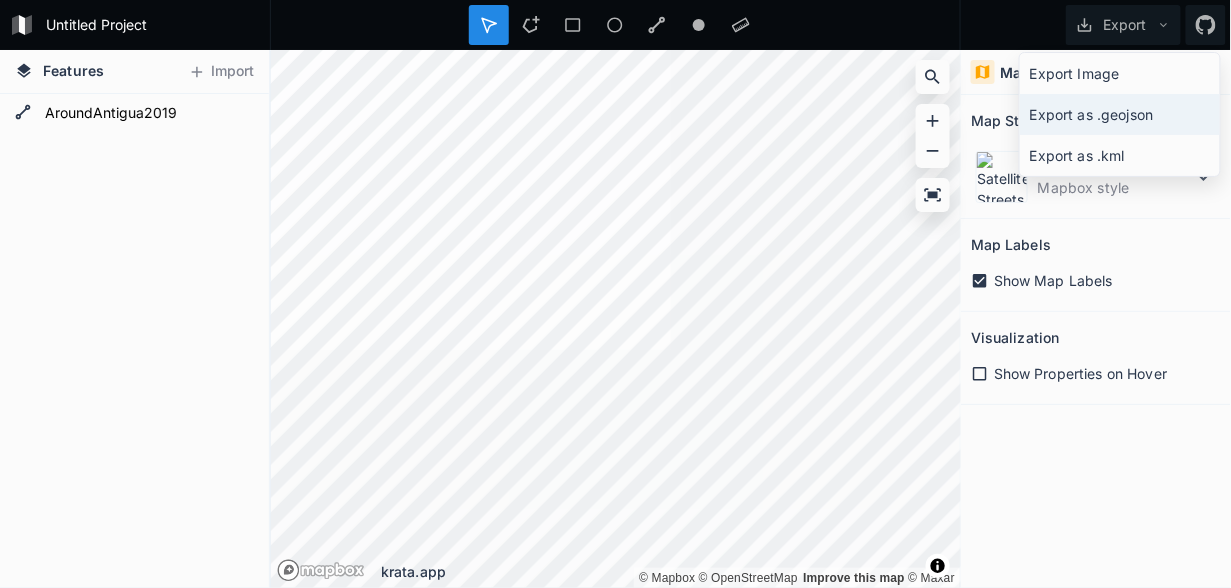 click on "Export as .geojson" 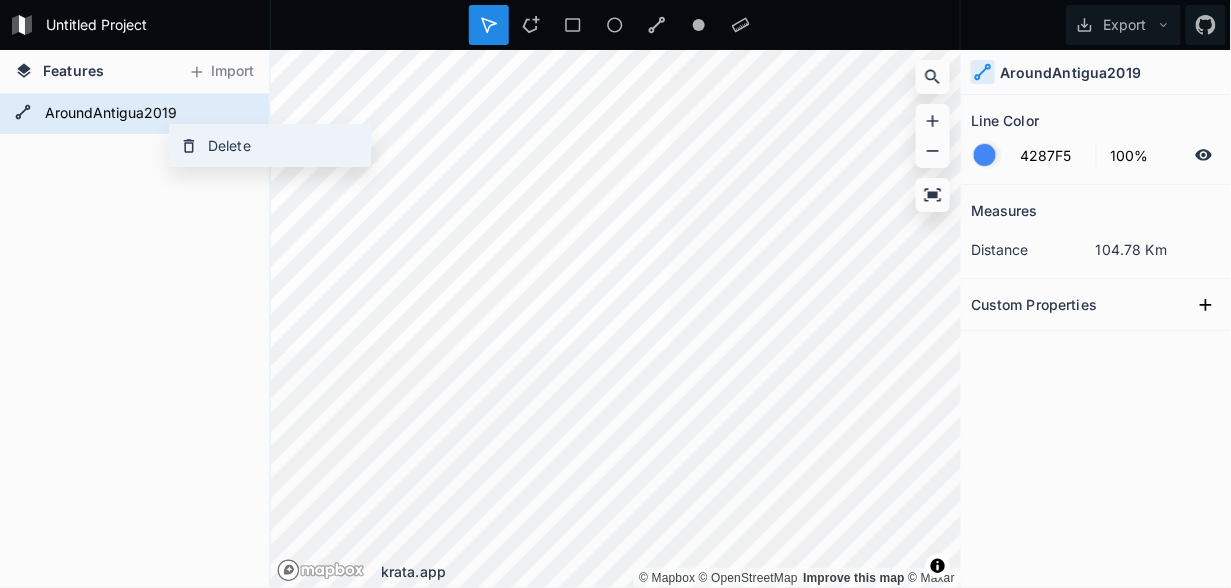 click on "Delete" 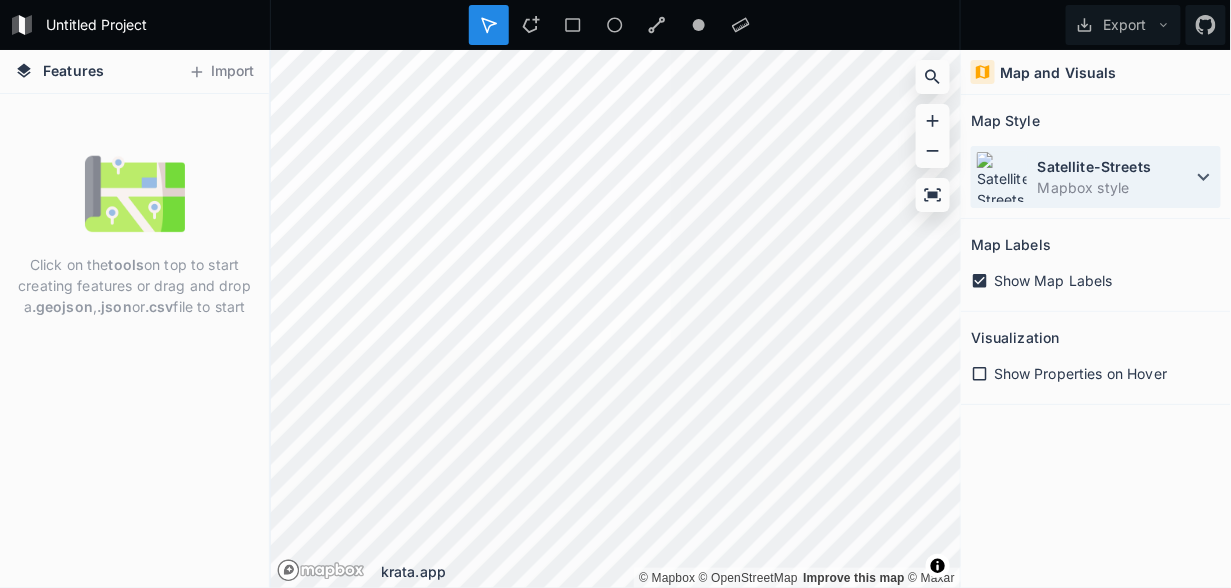 click on "Mapbox style" at bounding box center (1115, 187) 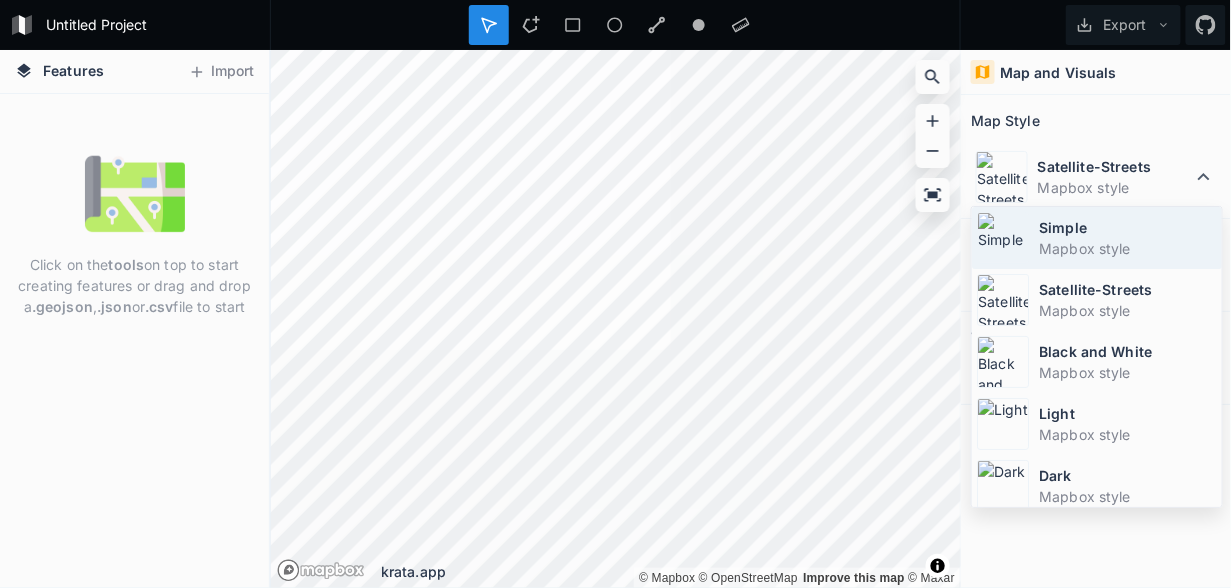 click on "Simple" at bounding box center [1128, 227] 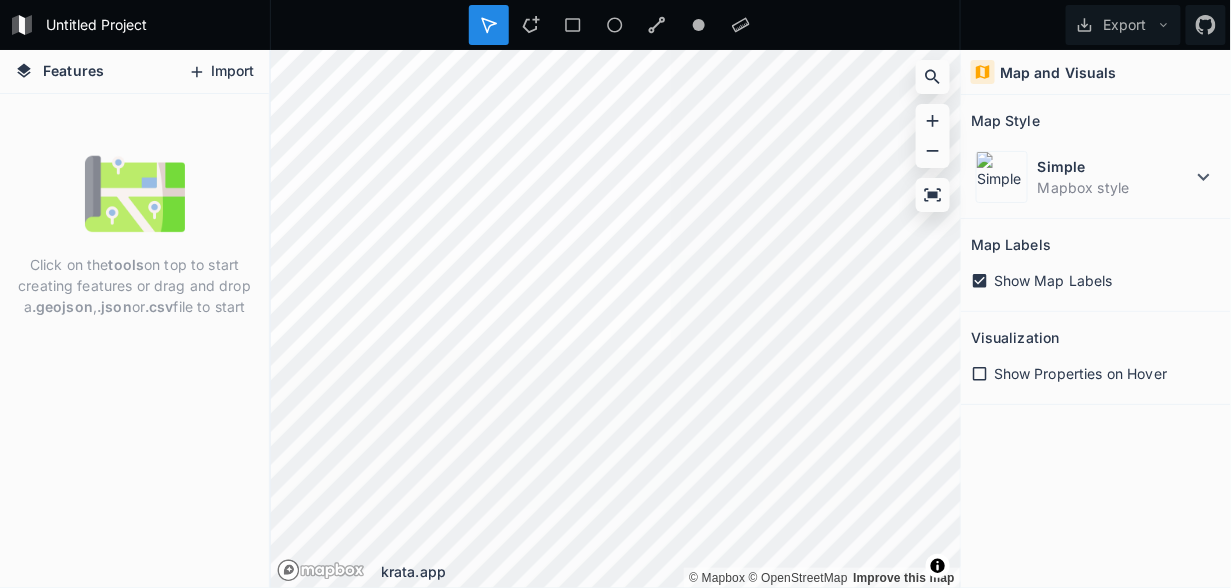 click on "Import" at bounding box center (221, 72) 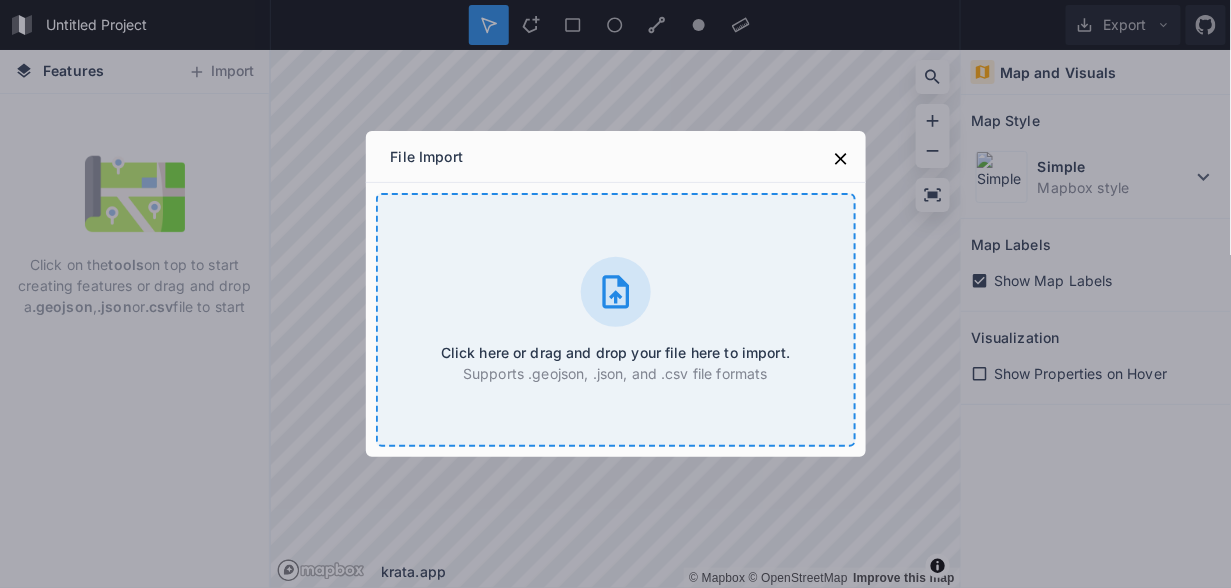 click on "Click here or drag and drop your file here to import. Supports .geojson, .json, and .csv file formats" at bounding box center [616, 320] 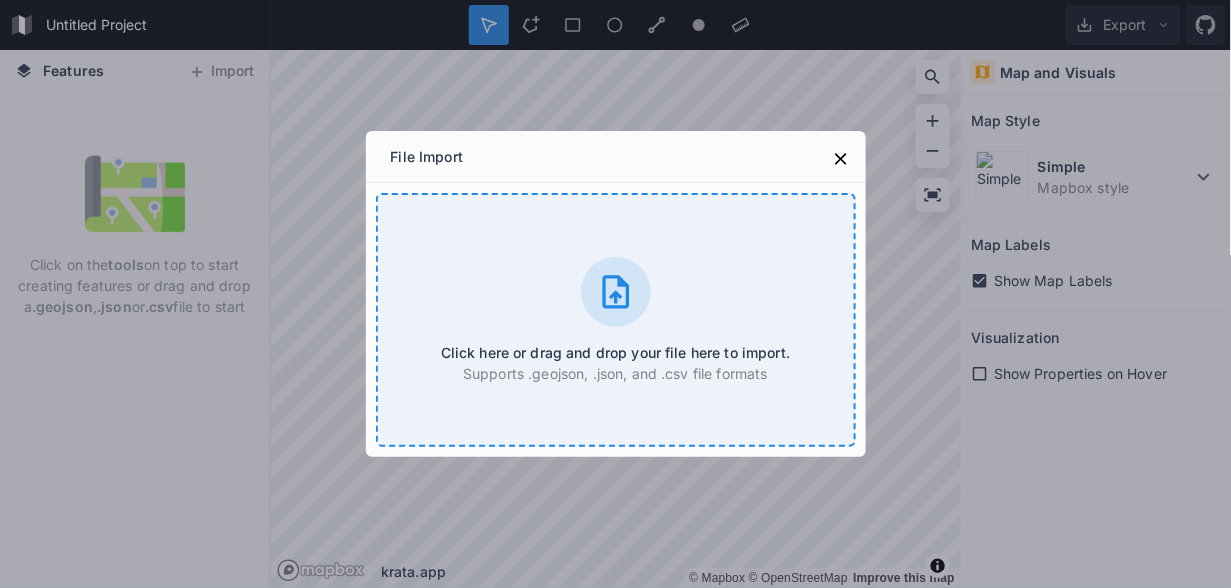 click on "Click here or drag and drop your file here to import. Supports .geojson, .json, and .csv file formats" at bounding box center [616, 320] 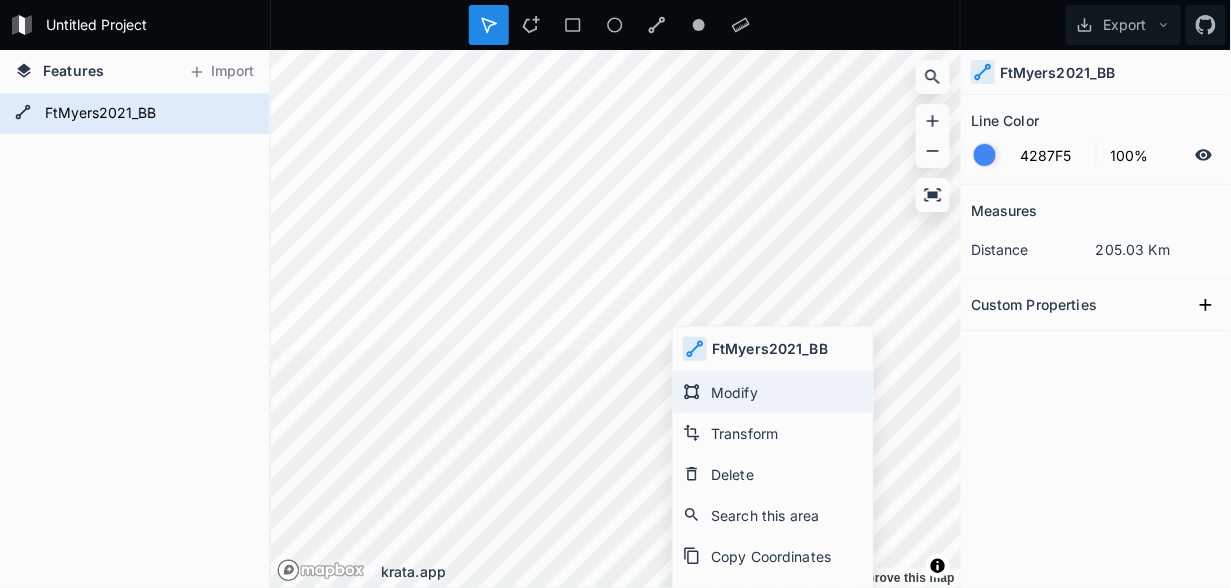 click on "Modify" 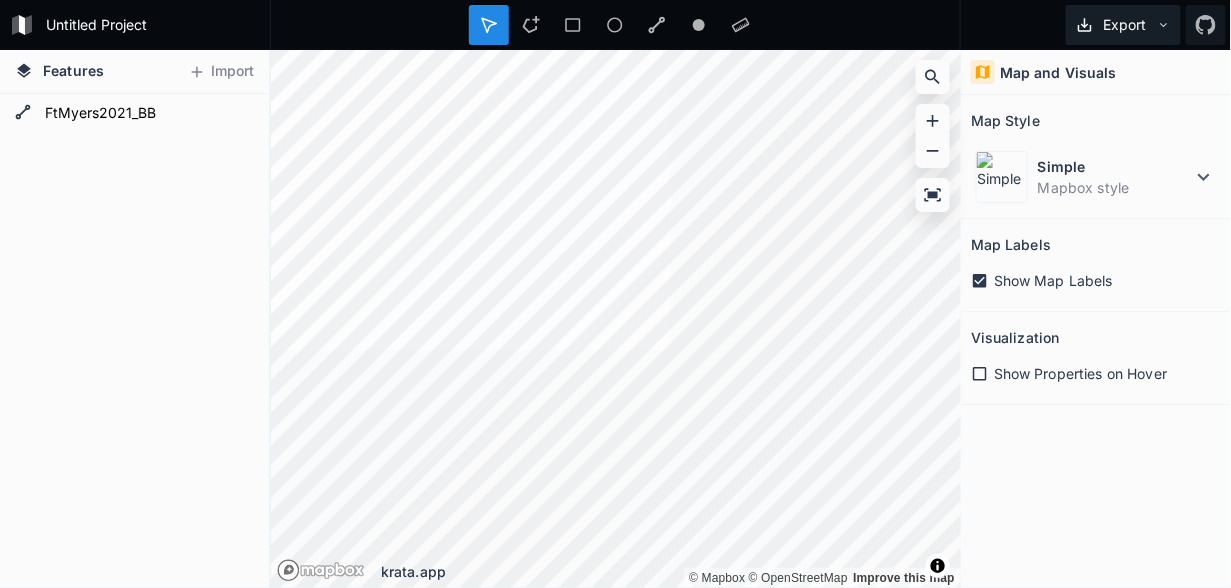 click 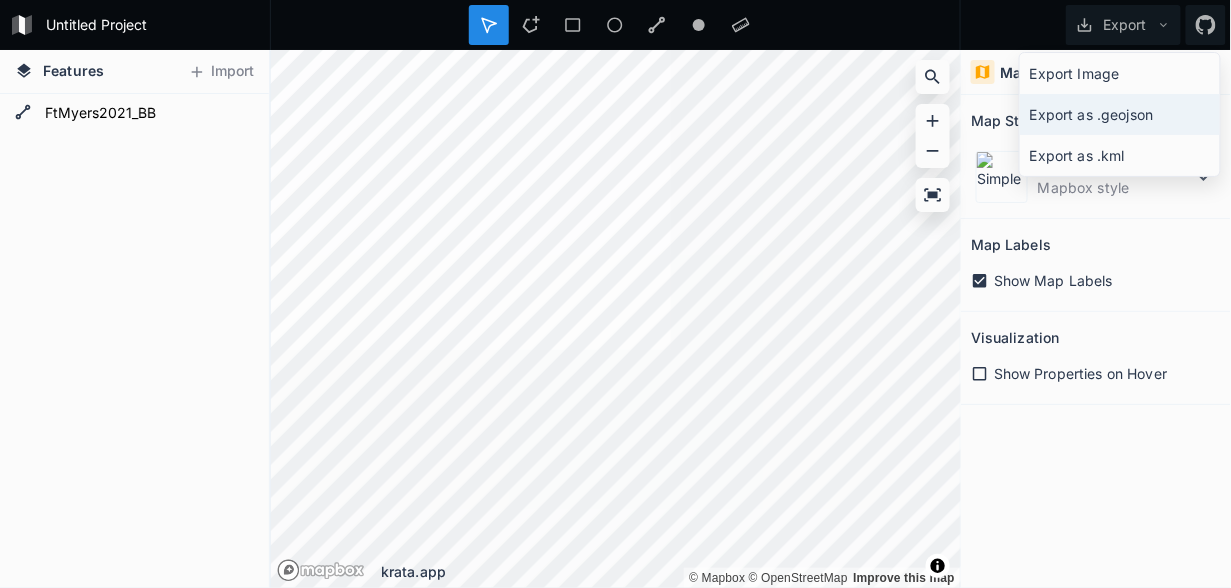click on "Export as .geojson" 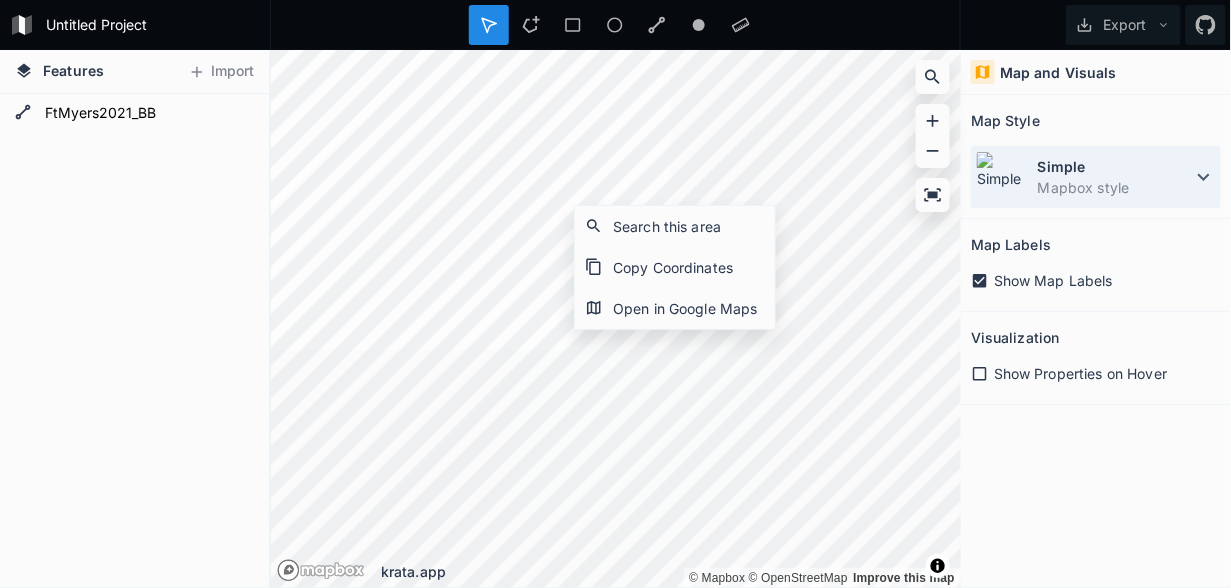 click on "Simple" at bounding box center (1115, 166) 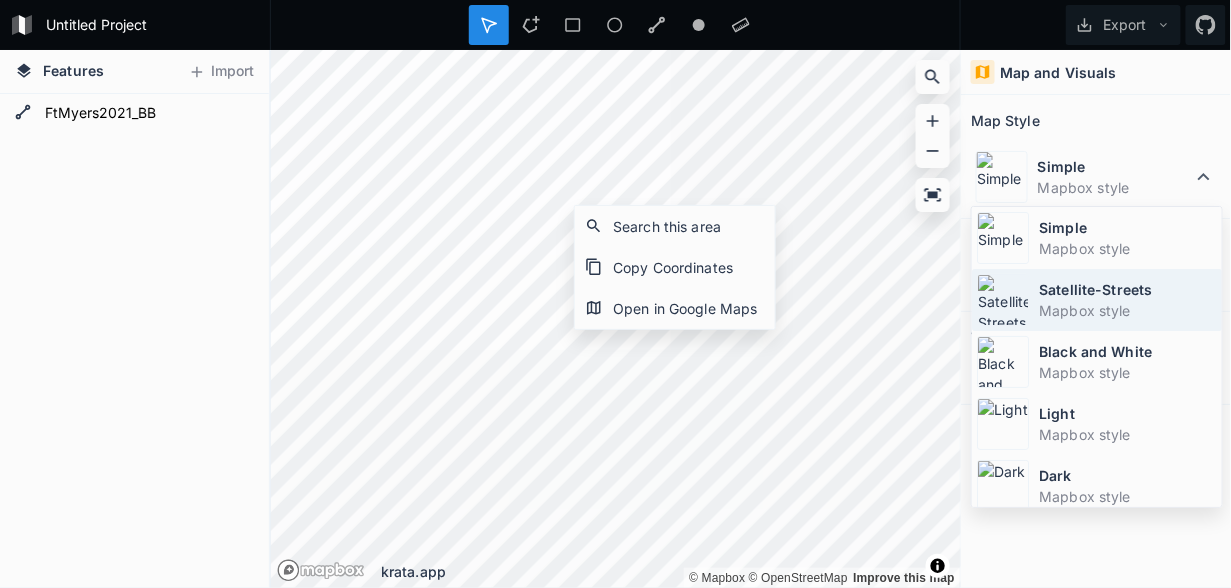 click on "Satellite-Streets" at bounding box center [1128, 289] 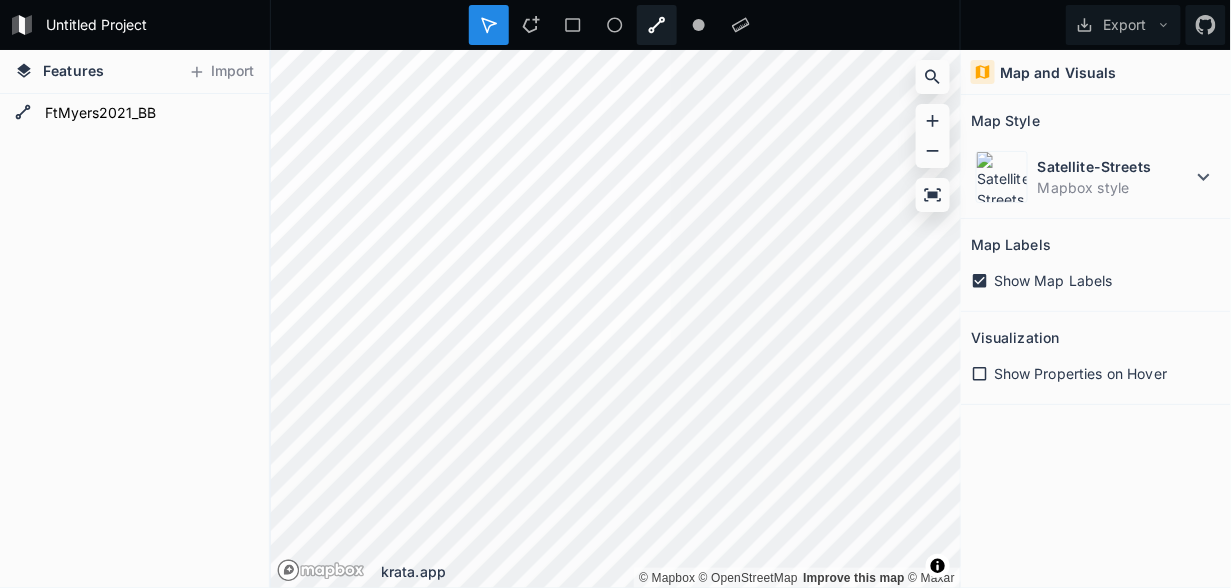 click 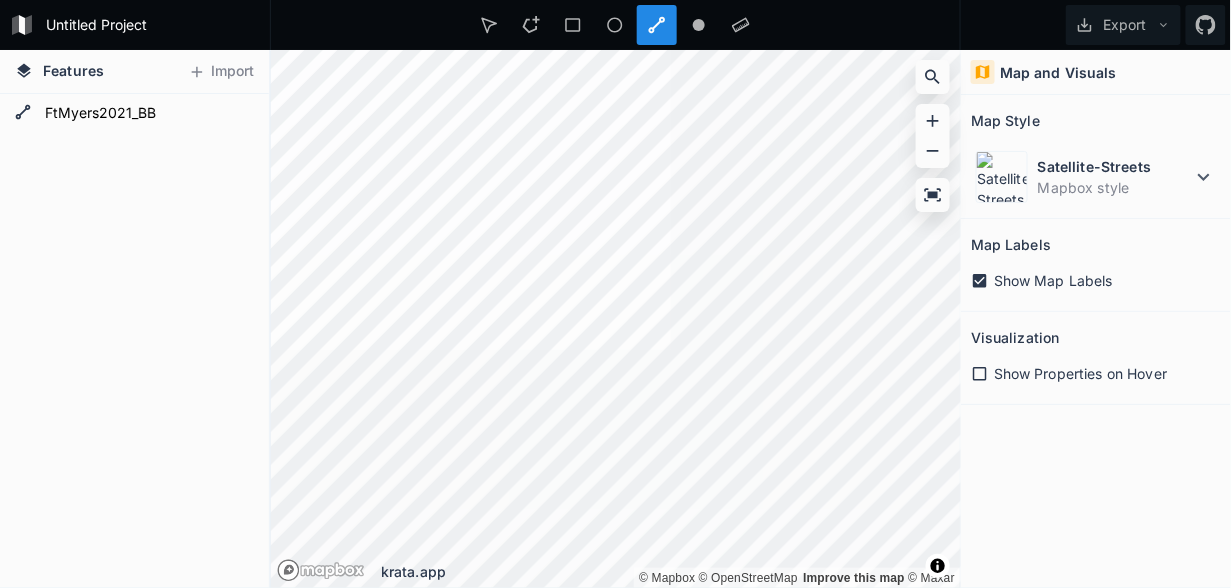 click on "Untitled Project  Export  Features  Import  FtMyers2021_BB © Mapbox   © OpenStreetMap   Improve this map   © Maxar © Mapbox   © OpenStreetMap   Improve this map krata.app Map and Visuals Map Style Satellite-Streets Mapbox style Map Labels Show Map Labels Visualization Show Properties on Hover" at bounding box center (615, 294) 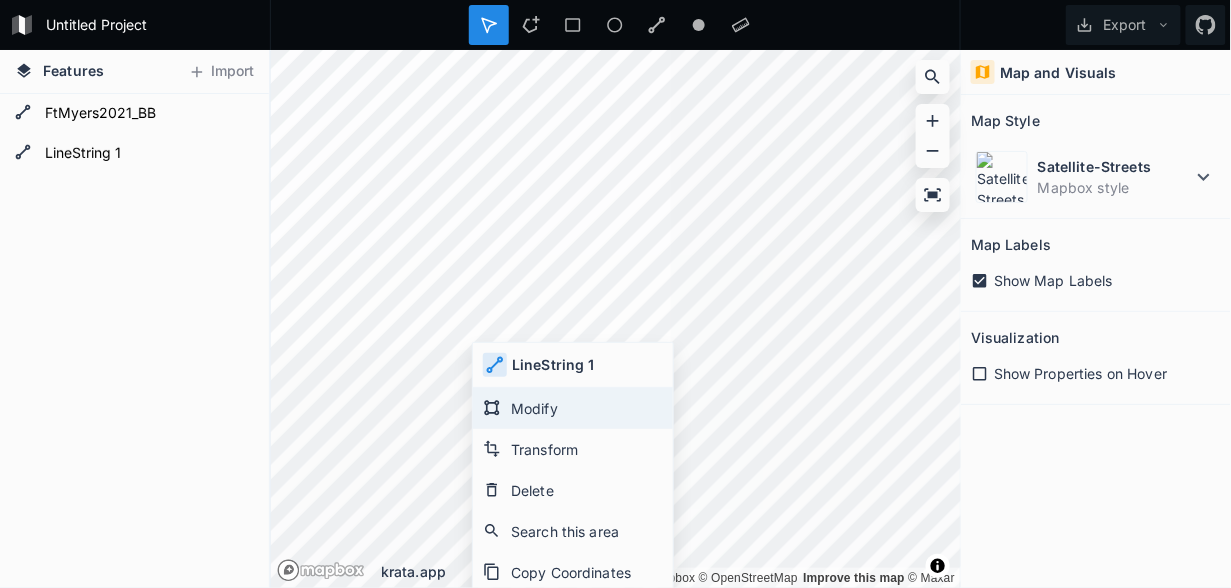 click on "Modify" 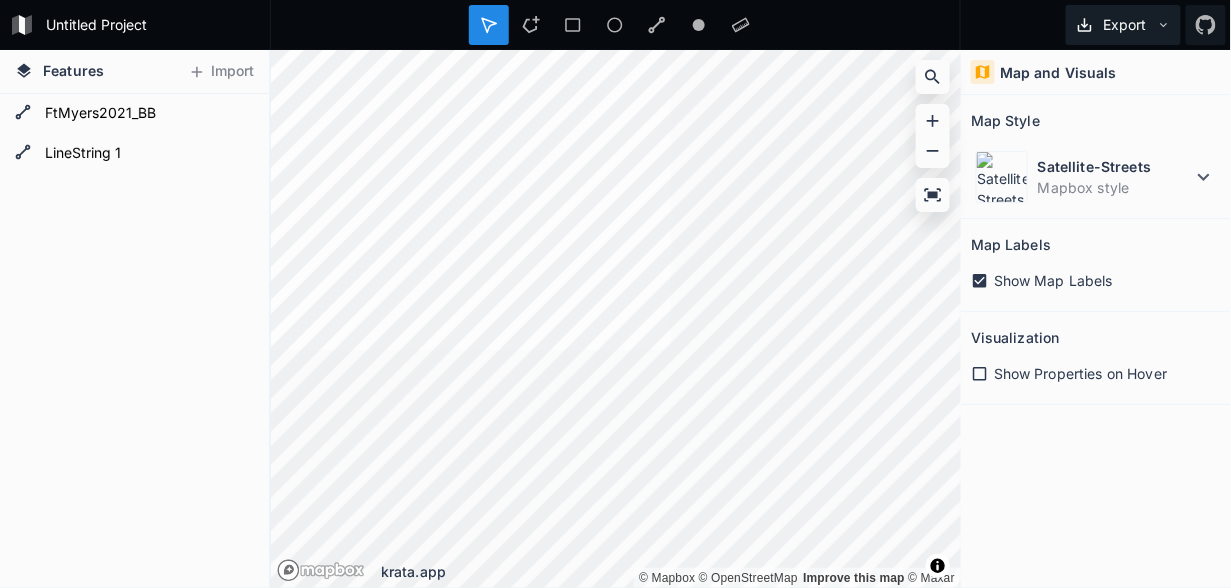 click on "Export" at bounding box center (1123, 25) 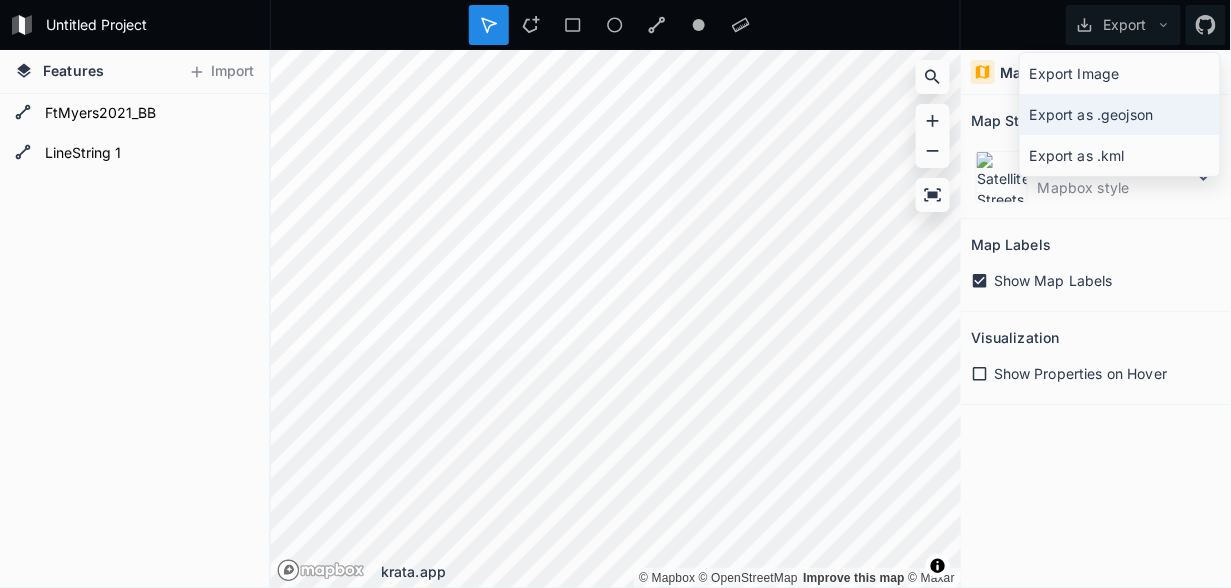 click on "Export as .geojson" 